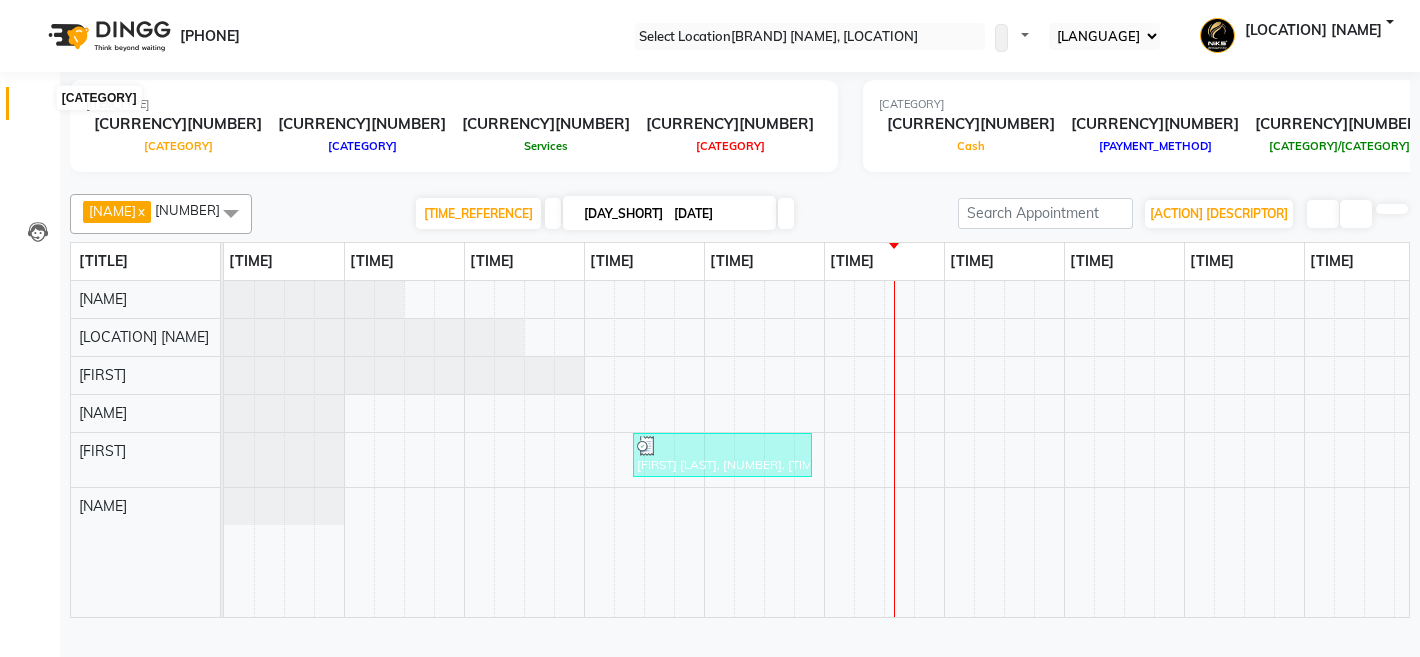 scroll, scrollTop: 0, scrollLeft: 0, axis: both 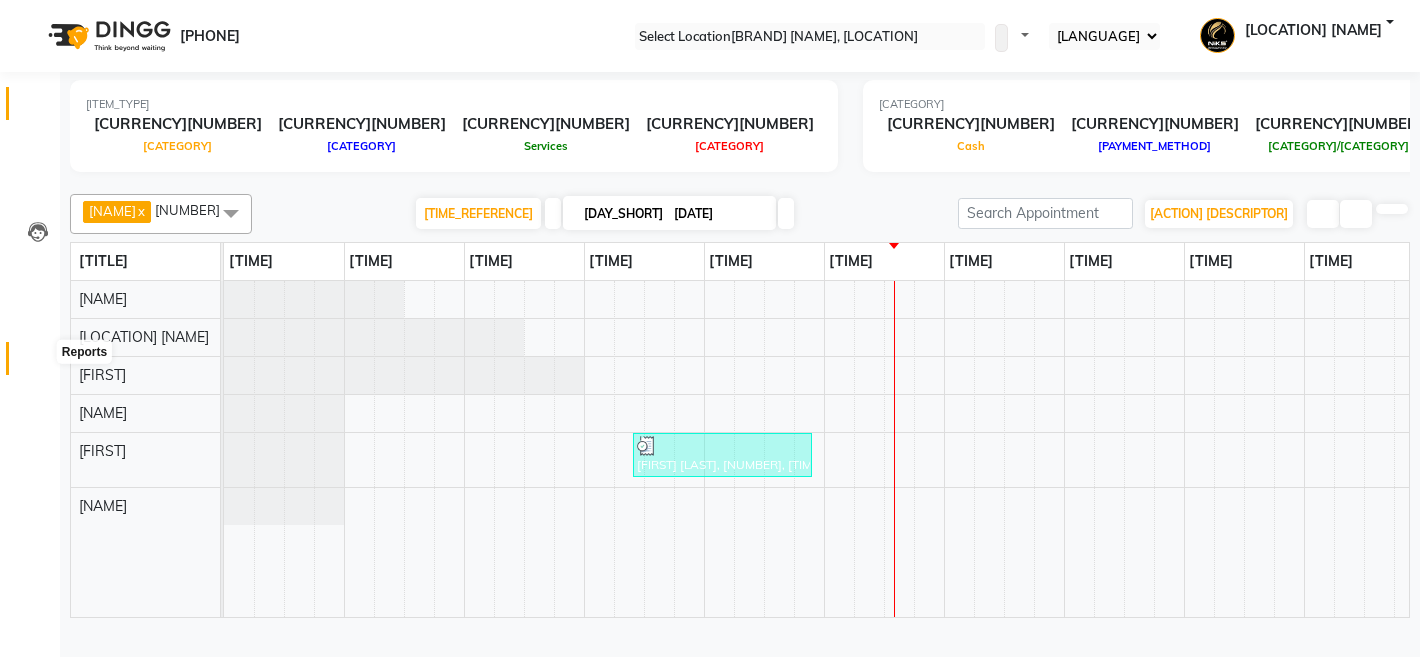 click at bounding box center [38, 363] 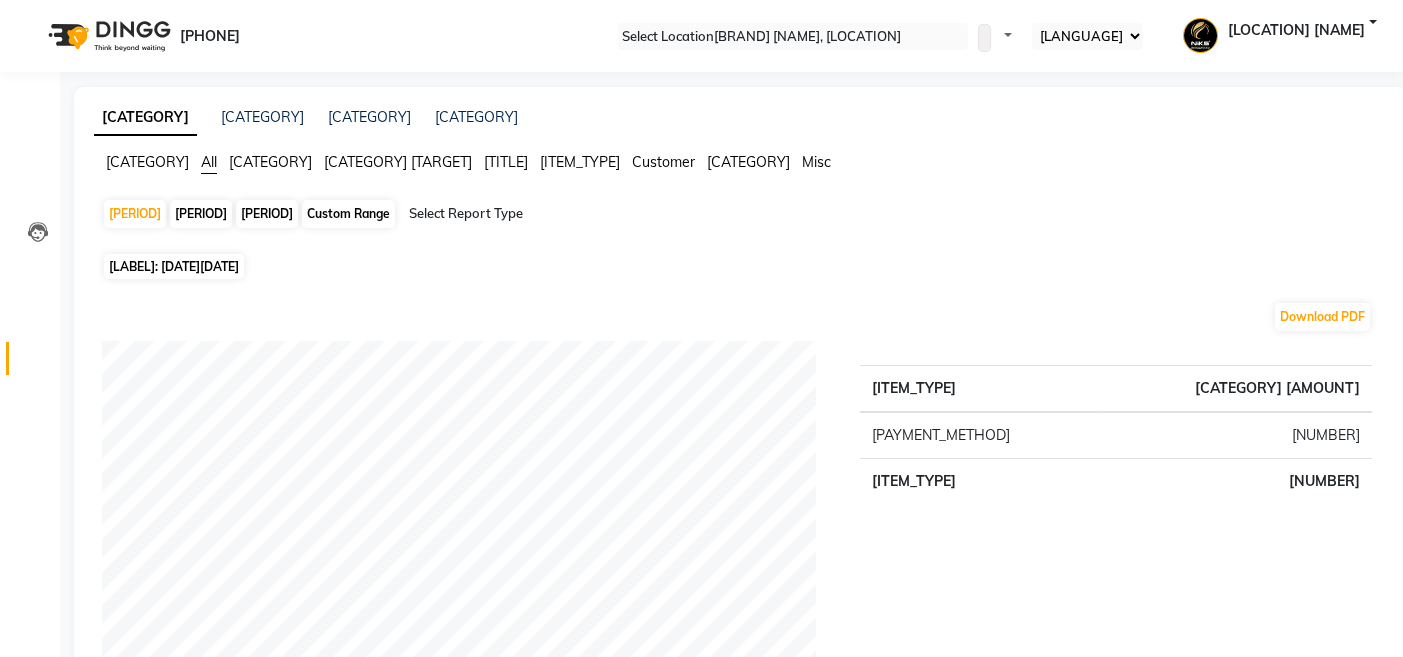 click on "[PERIOD]" at bounding box center [267, 214] 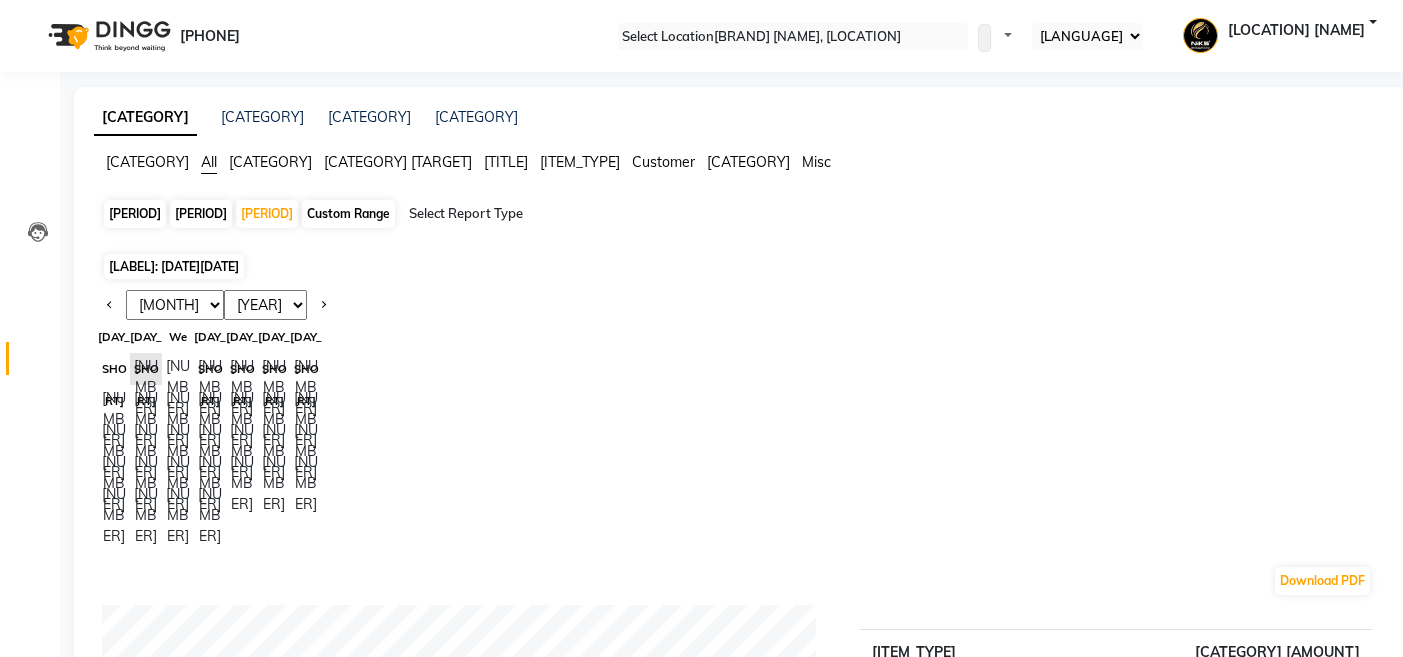 click on "[YEAR] [YEAR] [YEAR] [YEAR] [YEAR] [YEAR] [YEAR] [YEAR] [YEAR] [YEAR] [YEAR] [YEAR] [YEAR] [YEAR] [YEAR] [YEAR] [YEAR] [YEAR] [YEAR] [YEAR]" at bounding box center [265, 305] 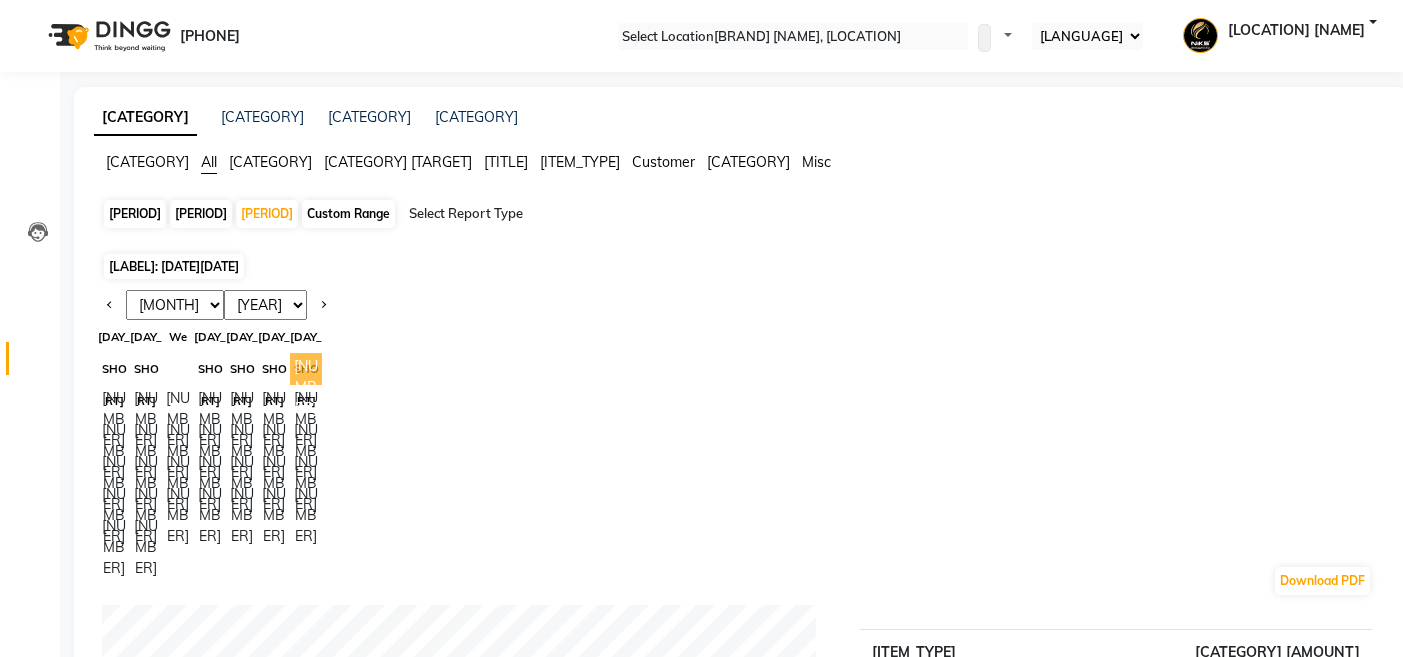 click on "[NUMBER]" at bounding box center [306, 369] 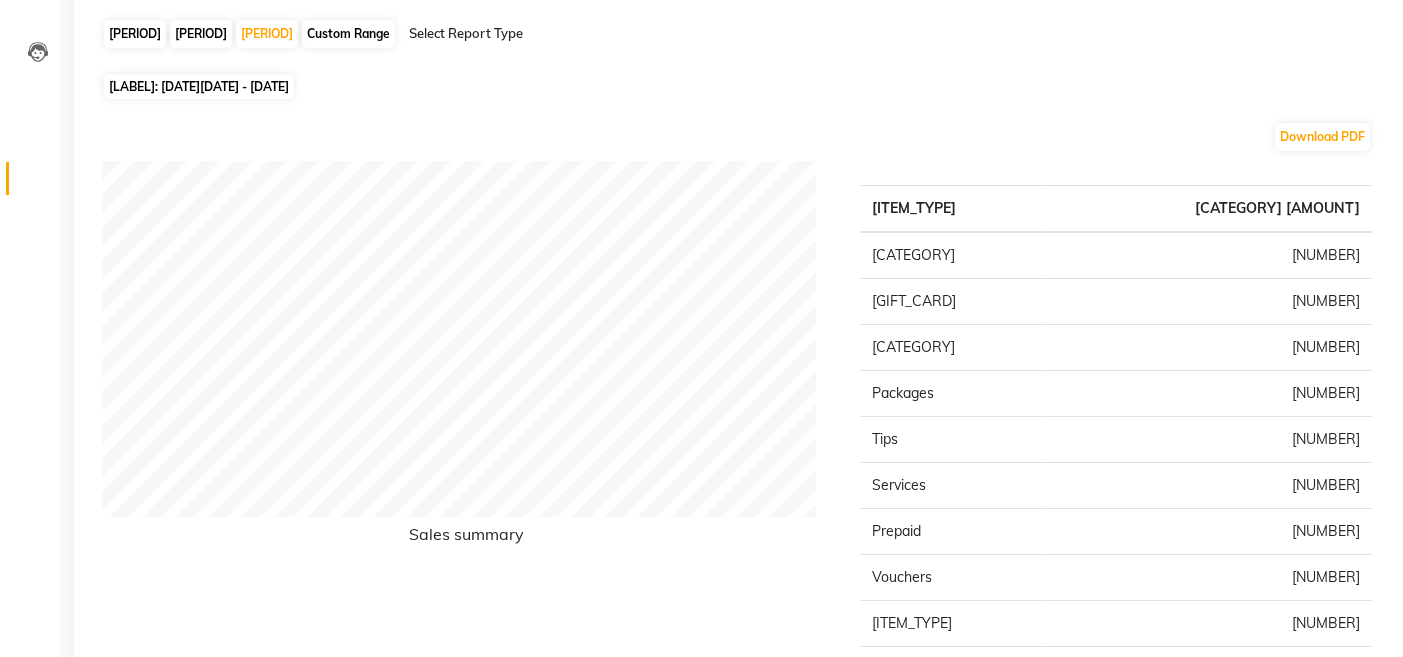 scroll, scrollTop: 0, scrollLeft: 0, axis: both 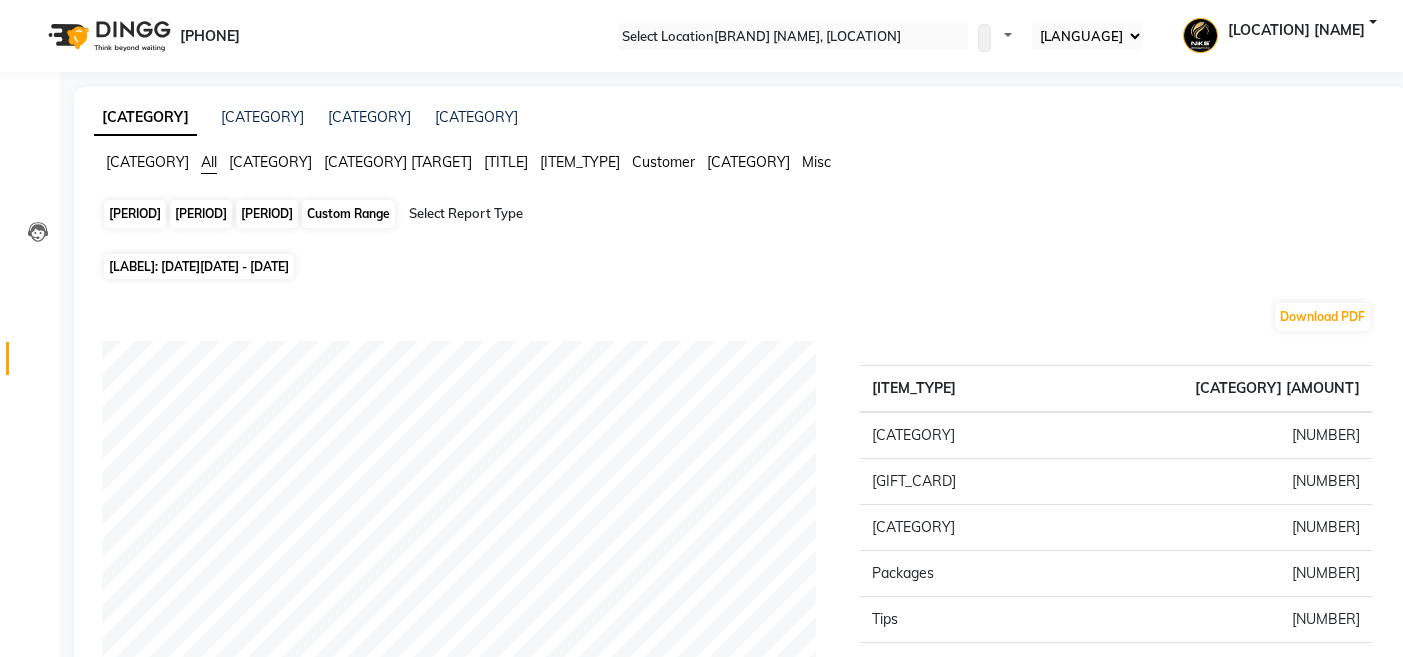 click on "[PERIOD]" at bounding box center (267, 214) 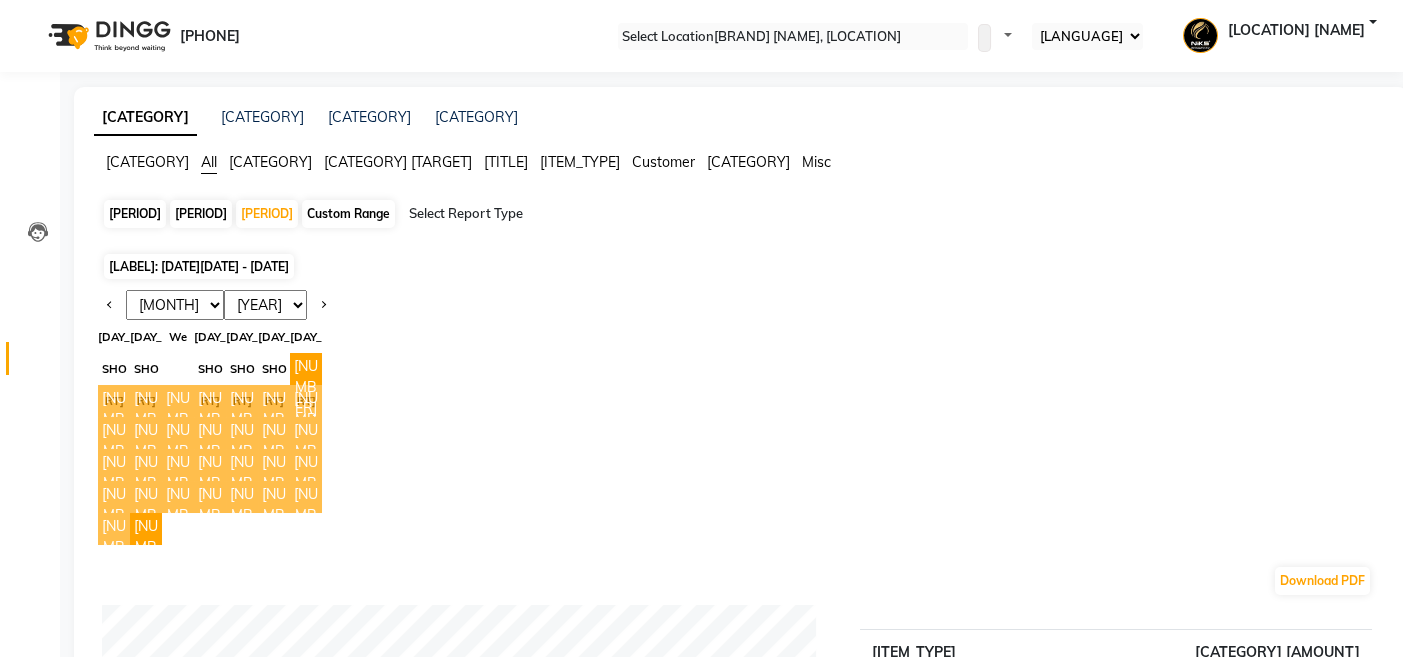 click on "[YEAR] [YEAR] [YEAR] [YEAR] [YEAR] [YEAR] [YEAR] [YEAR] [YEAR] [YEAR] [YEAR] [YEAR] [YEAR] [YEAR] [YEAR] [YEAR] [YEAR] [YEAR] [YEAR]" at bounding box center (265, 305) 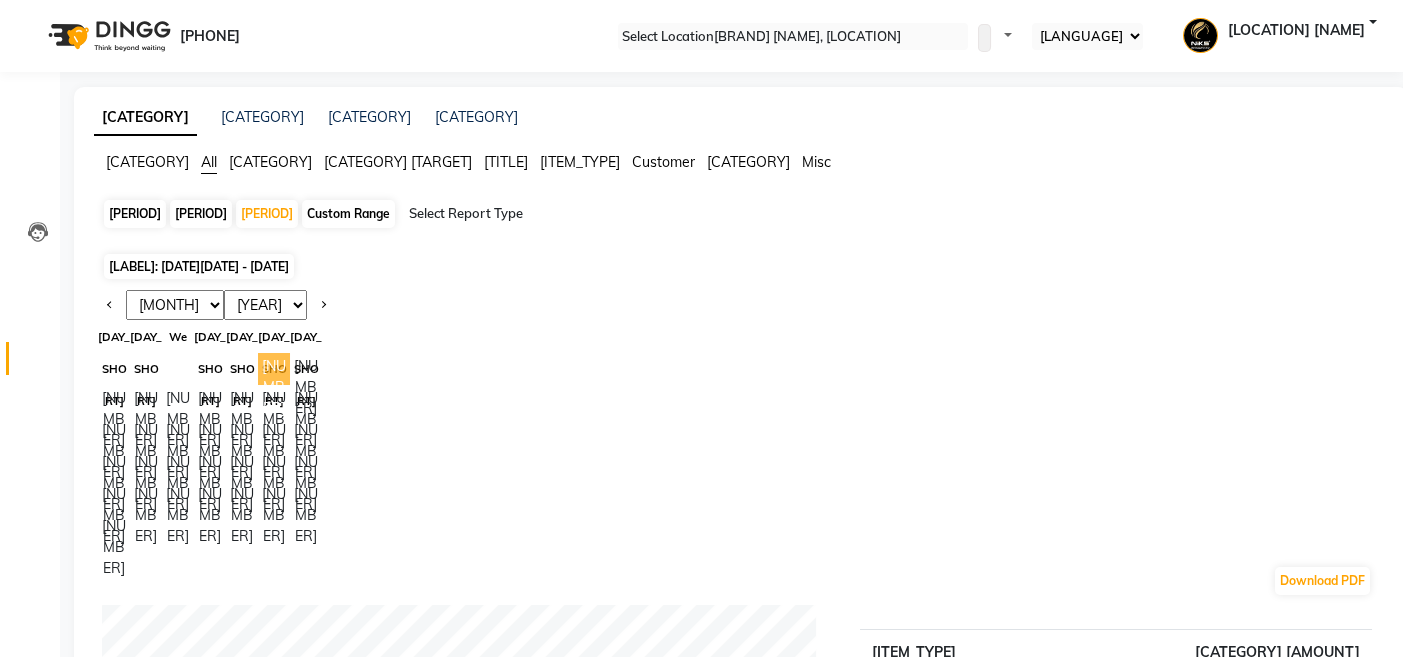 click on "[NUMBER]" at bounding box center [274, 369] 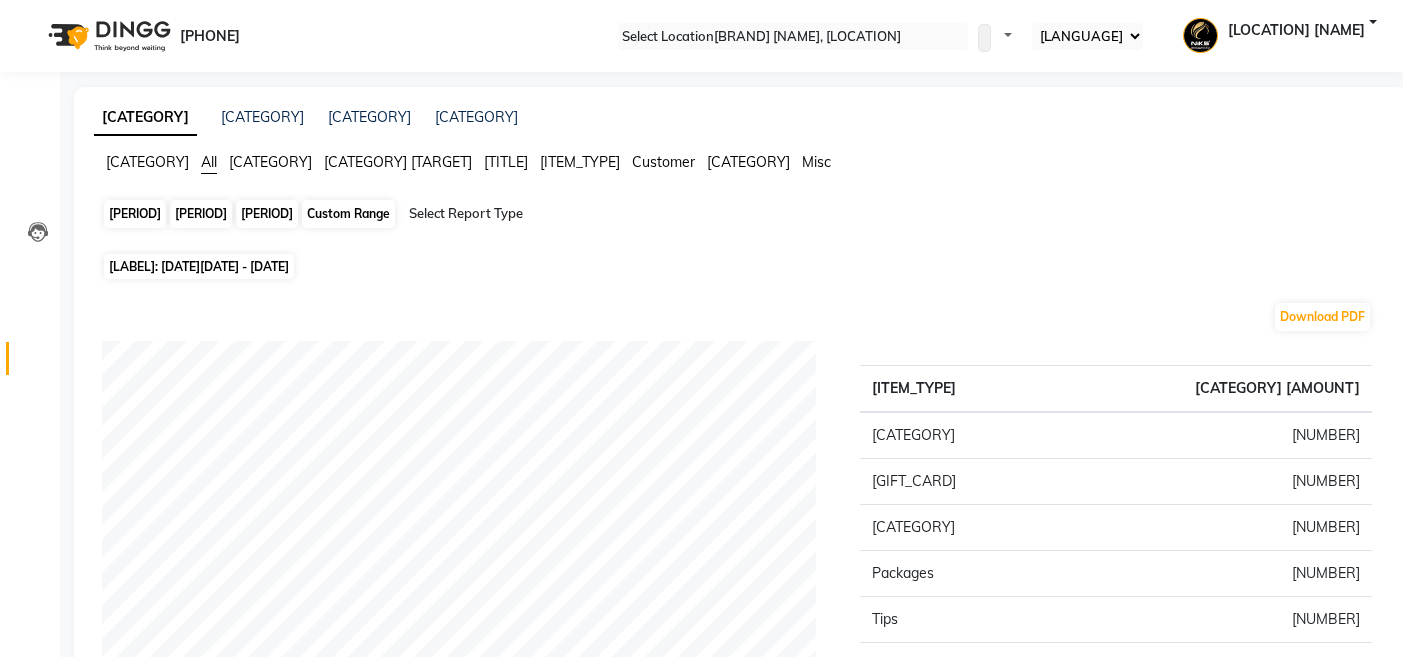 click on "[PERIOD]" at bounding box center [267, 214] 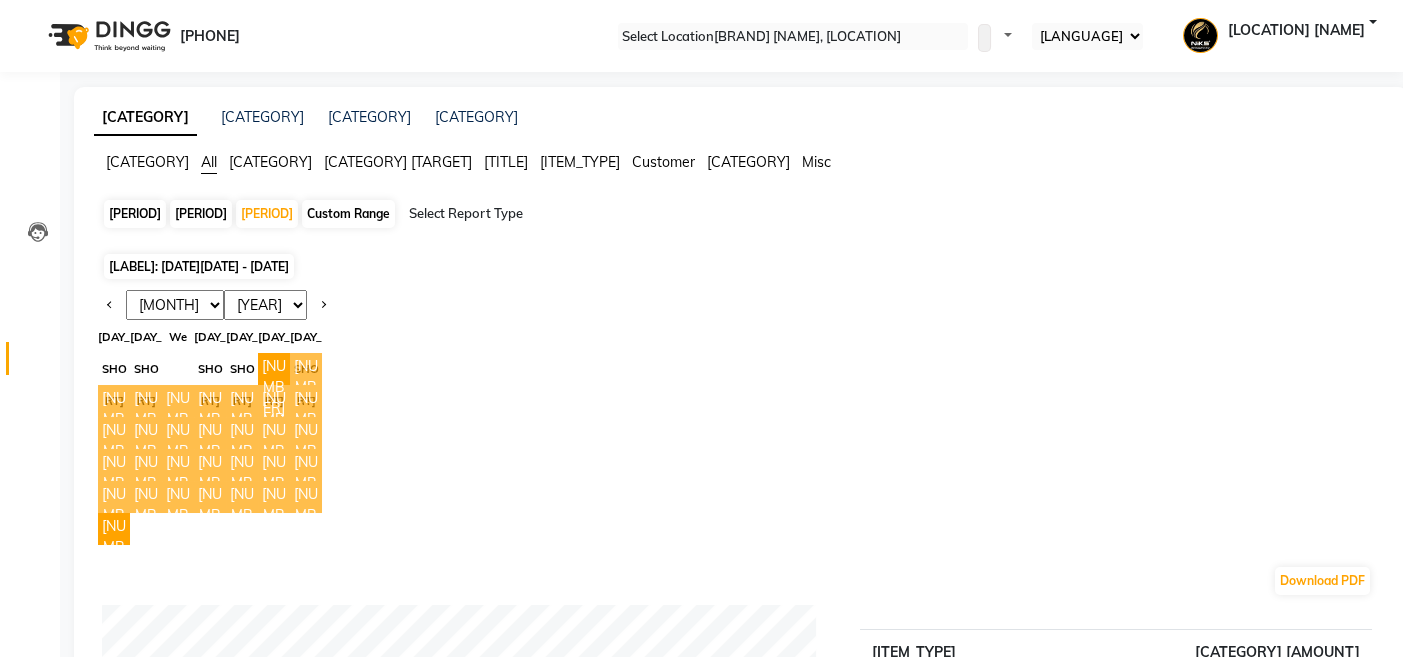 click on "[YEAR] [YEAR] [YEAR] [YEAR] [YEAR] [YEAR] [YEAR] [YEAR] [YEAR] [YEAR] [YEAR] [YEAR] [YEAR] [YEAR] [YEAR] [YEAR] [YEAR] [YEAR] [YEAR] [YEAR]" at bounding box center (265, 305) 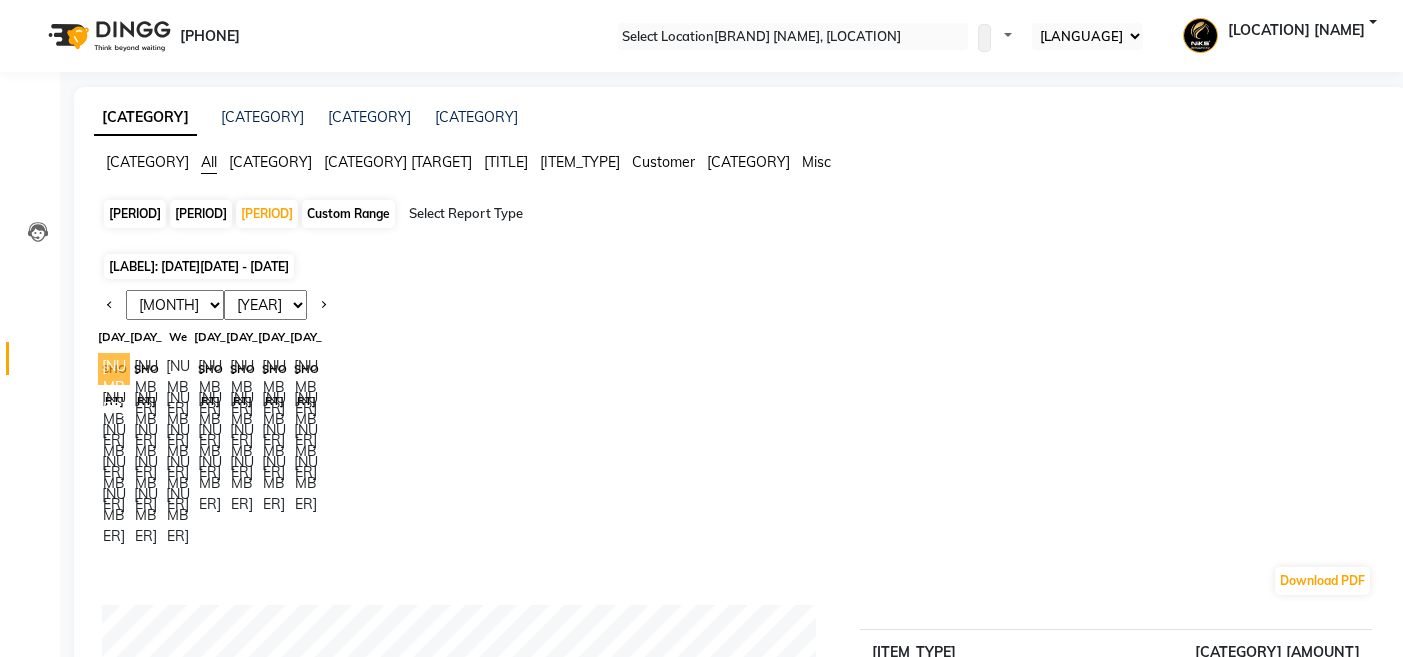 click on "[NUMBER]" at bounding box center (114, 369) 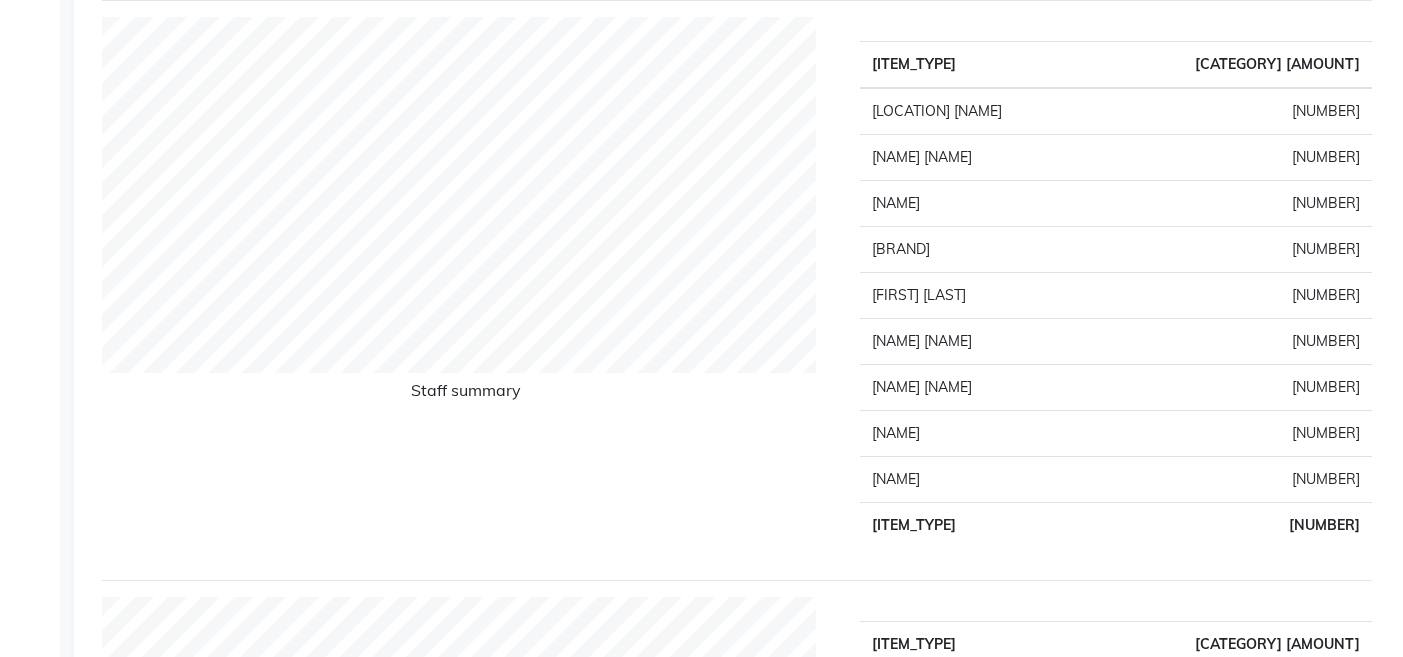 scroll, scrollTop: 760, scrollLeft: 0, axis: vertical 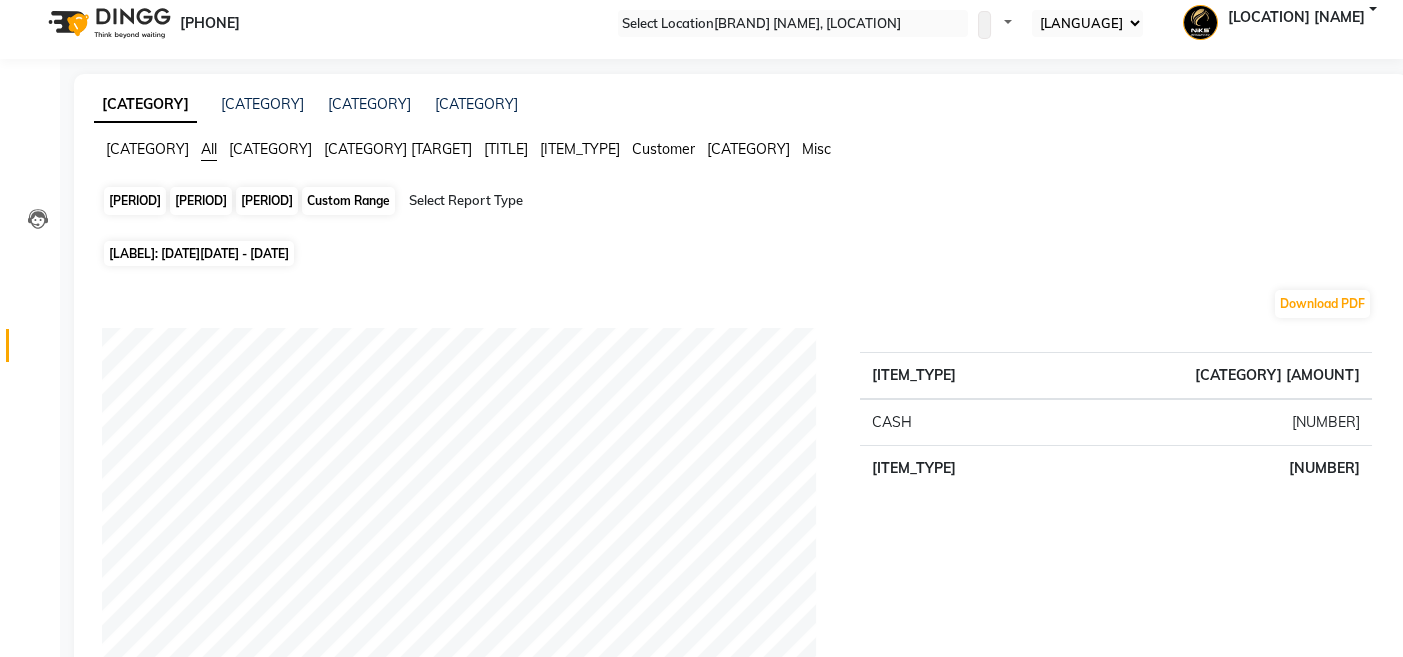 click on "[PERIOD]" at bounding box center (267, 201) 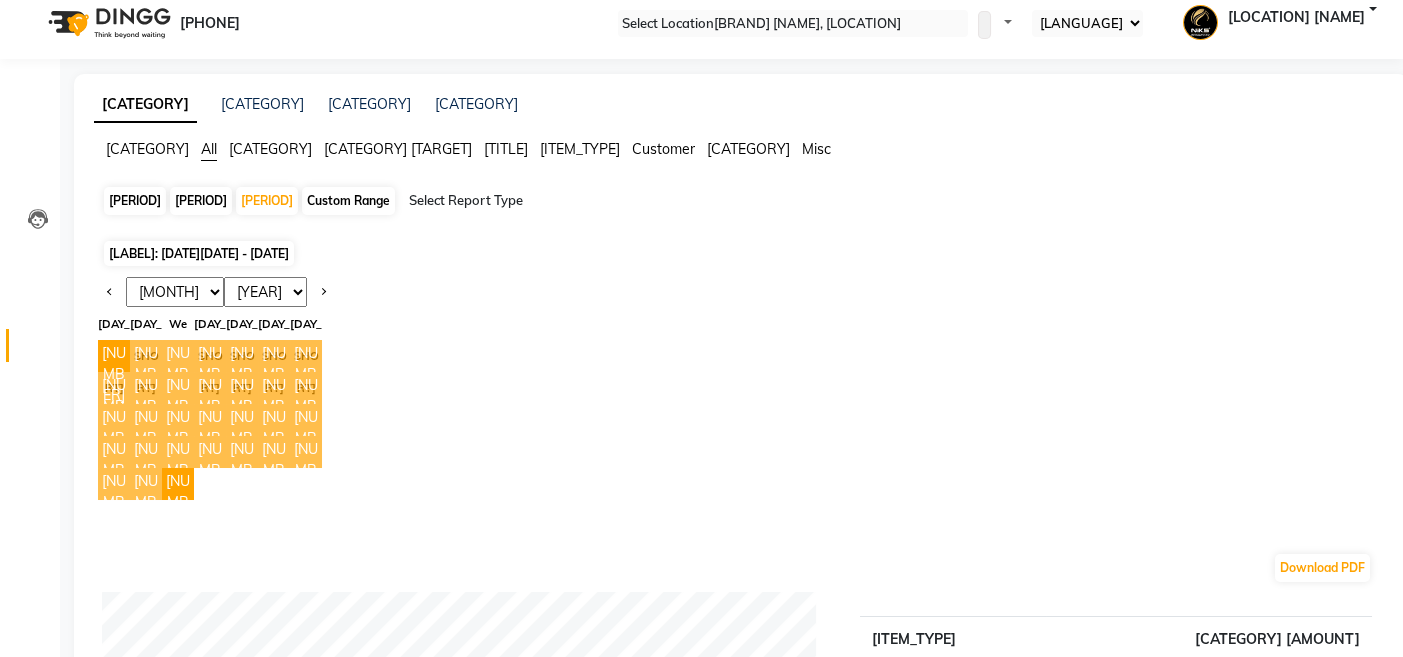 click on "[MONTH] [MONTH] [MONTH] [MONTH] [MONTH] [MONTH] [MONTH] [MONTH] [MONTH] [MONTH] [MONTH] [MONTH]" at bounding box center (175, 292) 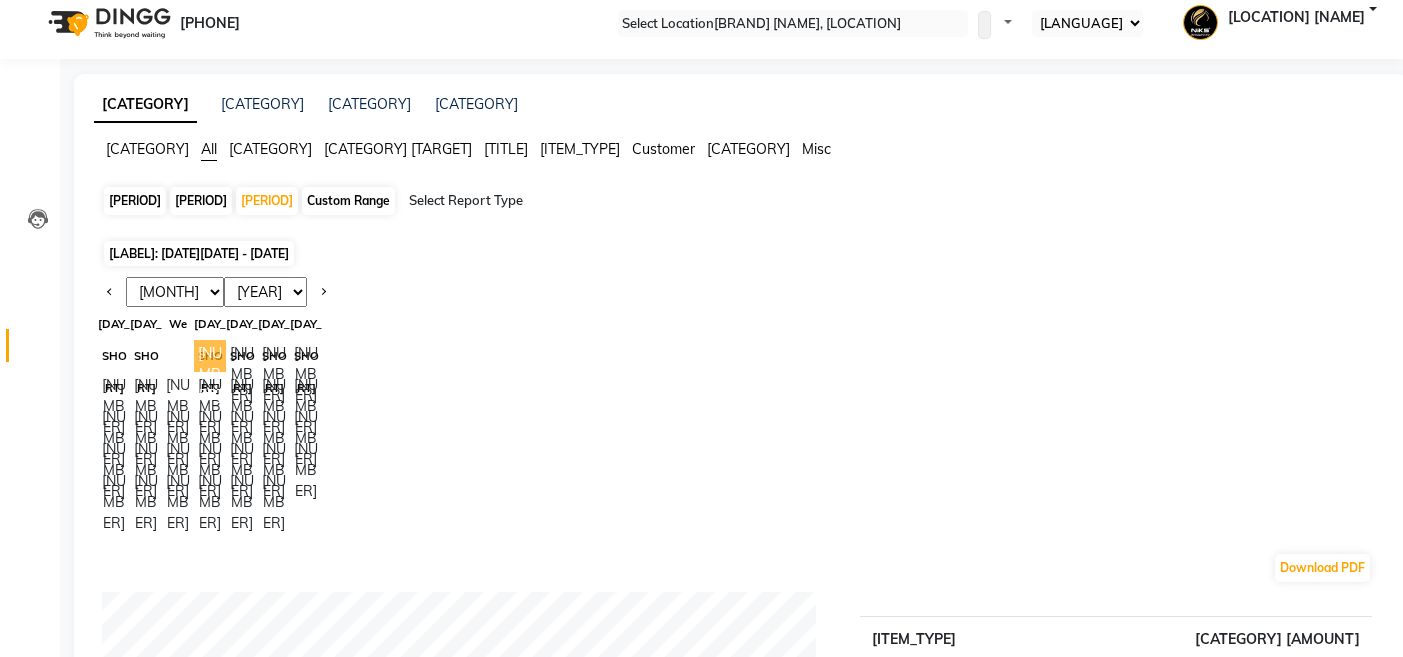 click on "[NUMBER]" at bounding box center (210, 356) 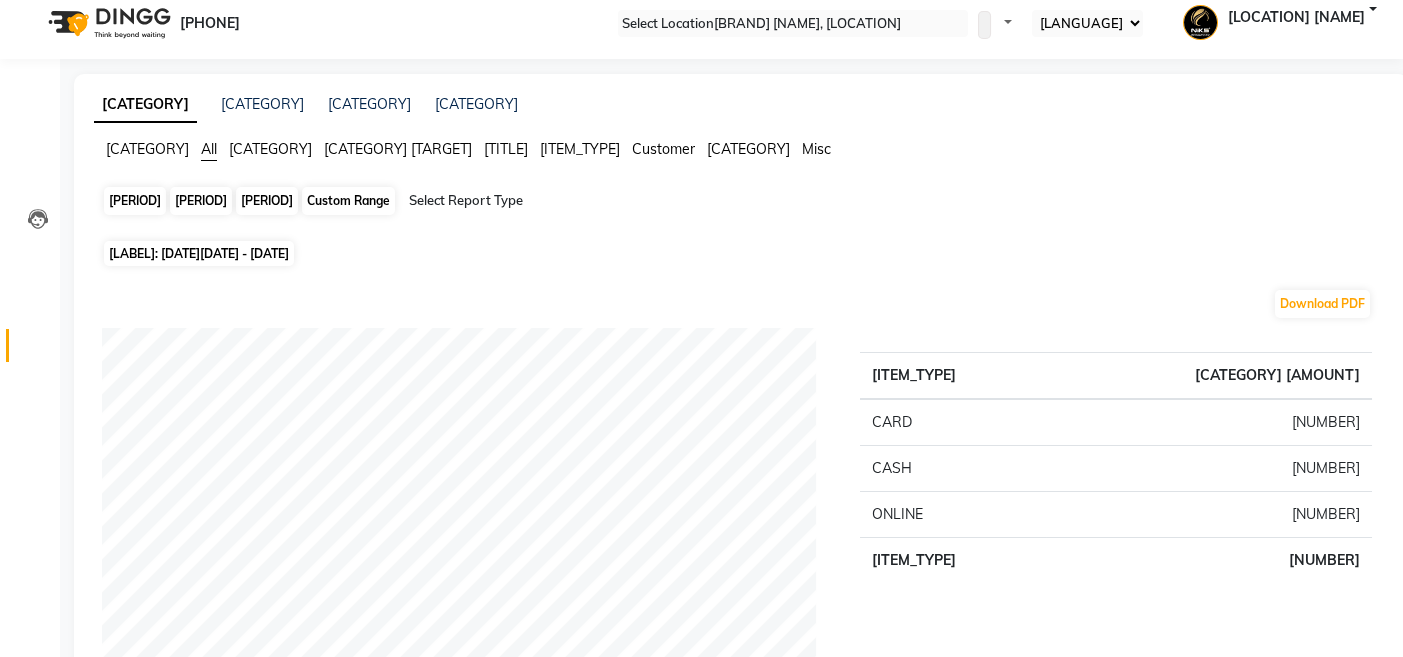 click on "[PERIOD]" at bounding box center (267, 201) 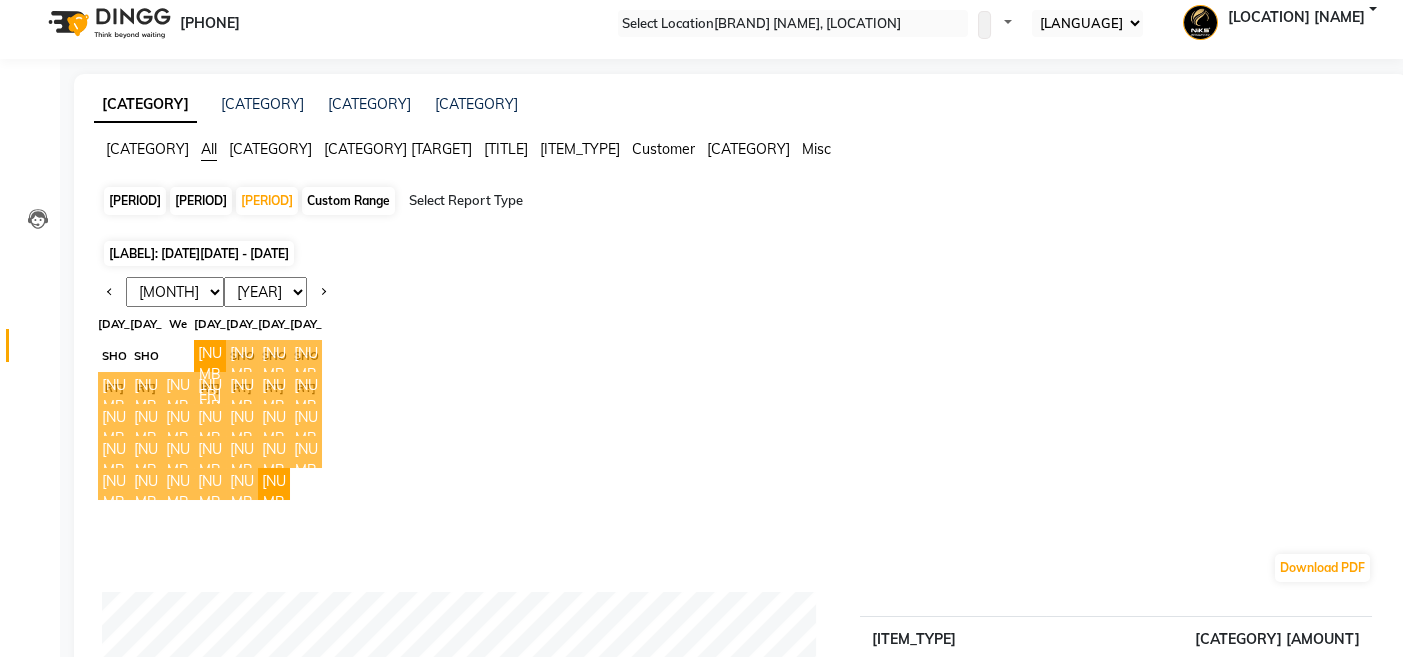 click on "[YEAR] [YEAR] [YEAR] [YEAR] [YEAR] [YEAR] [YEAR] [YEAR] [YEAR] [YEAR] [YEAR] [YEAR] [YEAR] [YEAR] [YEAR] [YEAR] [YEAR] [YEAR] [YEAR] [YEAR] [YEAR]" at bounding box center [265, 292] 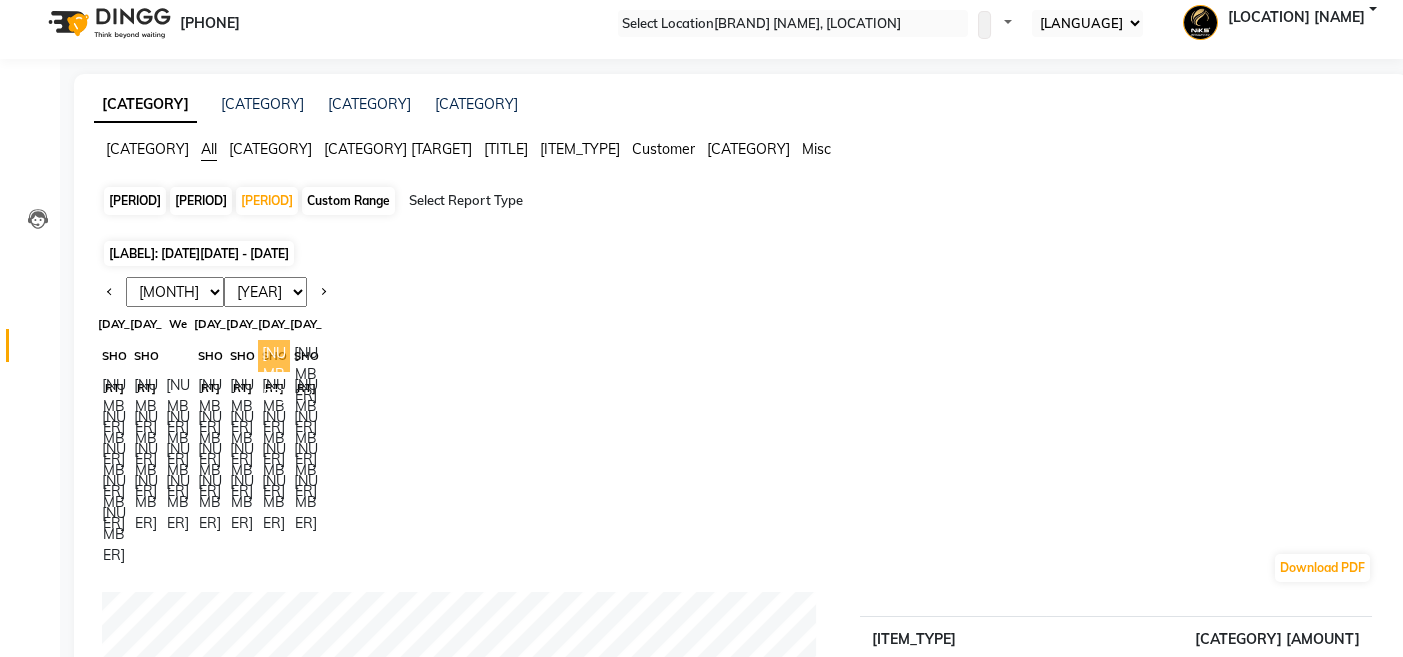 click on "[NUMBER]" at bounding box center (274, 356) 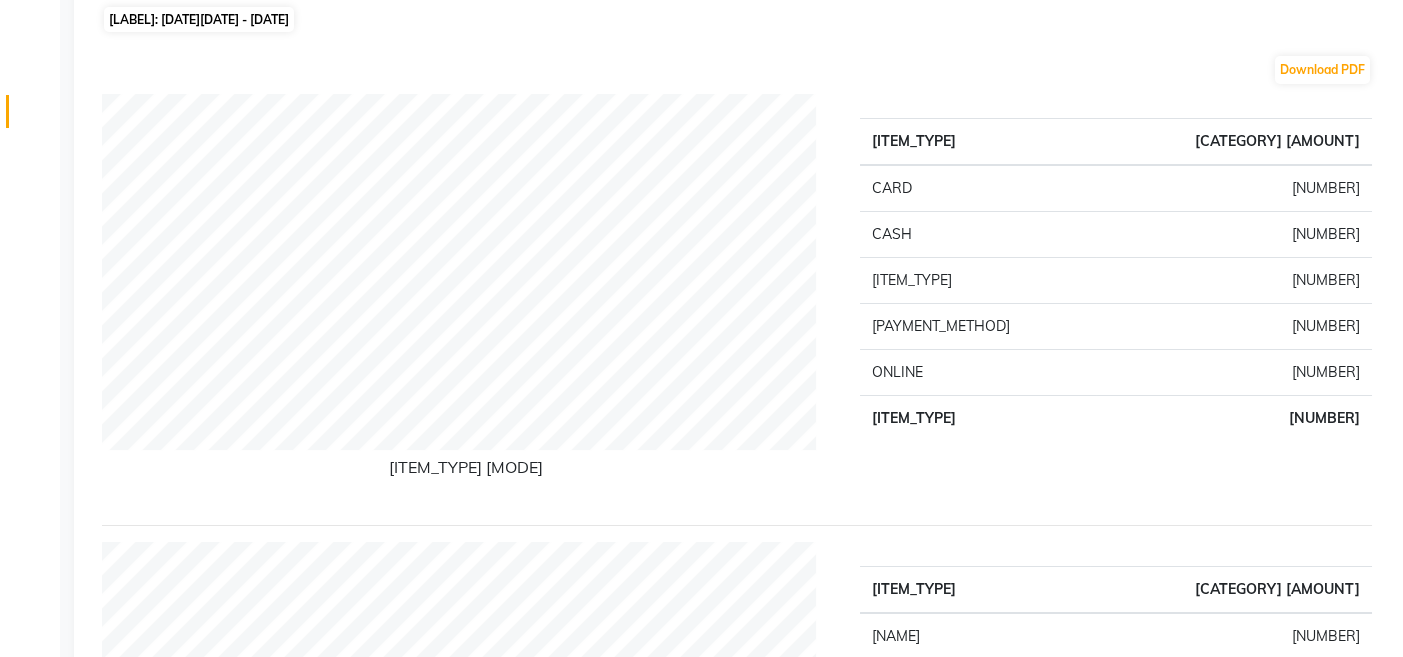 scroll, scrollTop: 202, scrollLeft: 0, axis: vertical 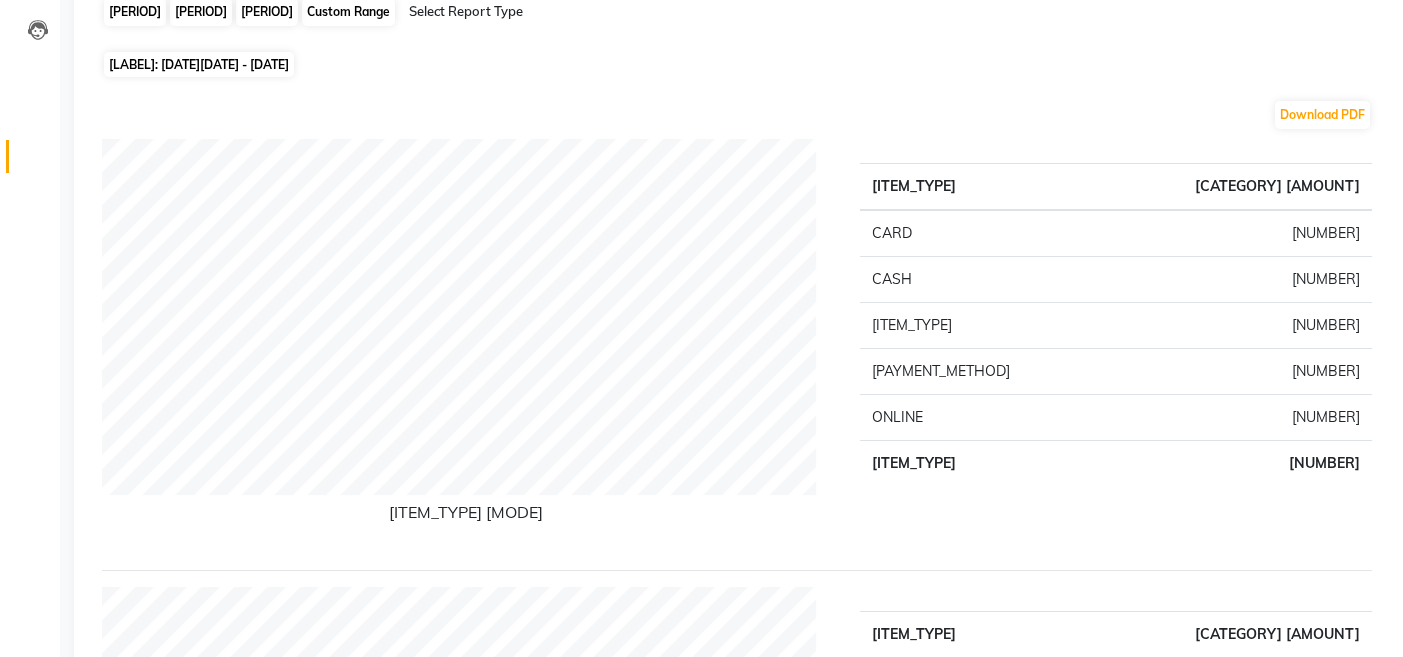 click on "[PERIOD]" at bounding box center (267, 12) 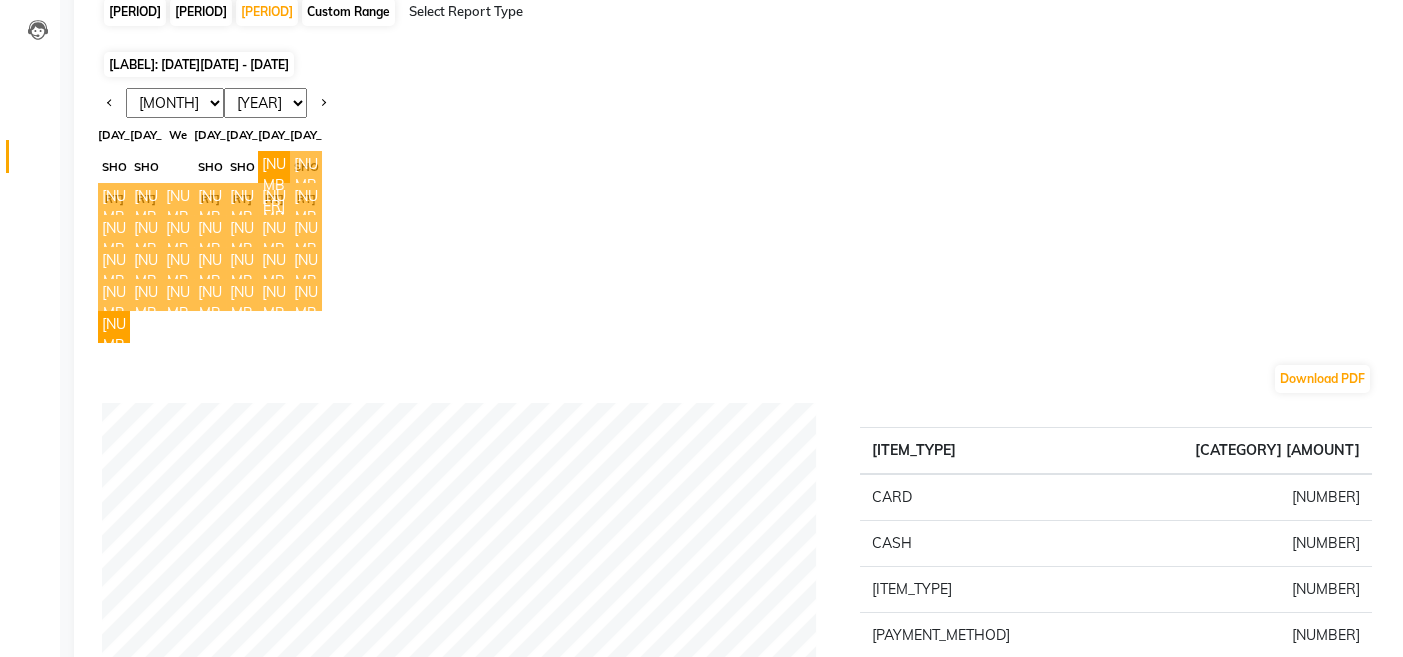click on "[MONTH] [MONTH] [MONTH] [MONTH] [MONTH] [MONTH] [MONTH] [MONTH] [MONTH] [MONTH] [MONTH] [MONTH]" at bounding box center [175, 103] 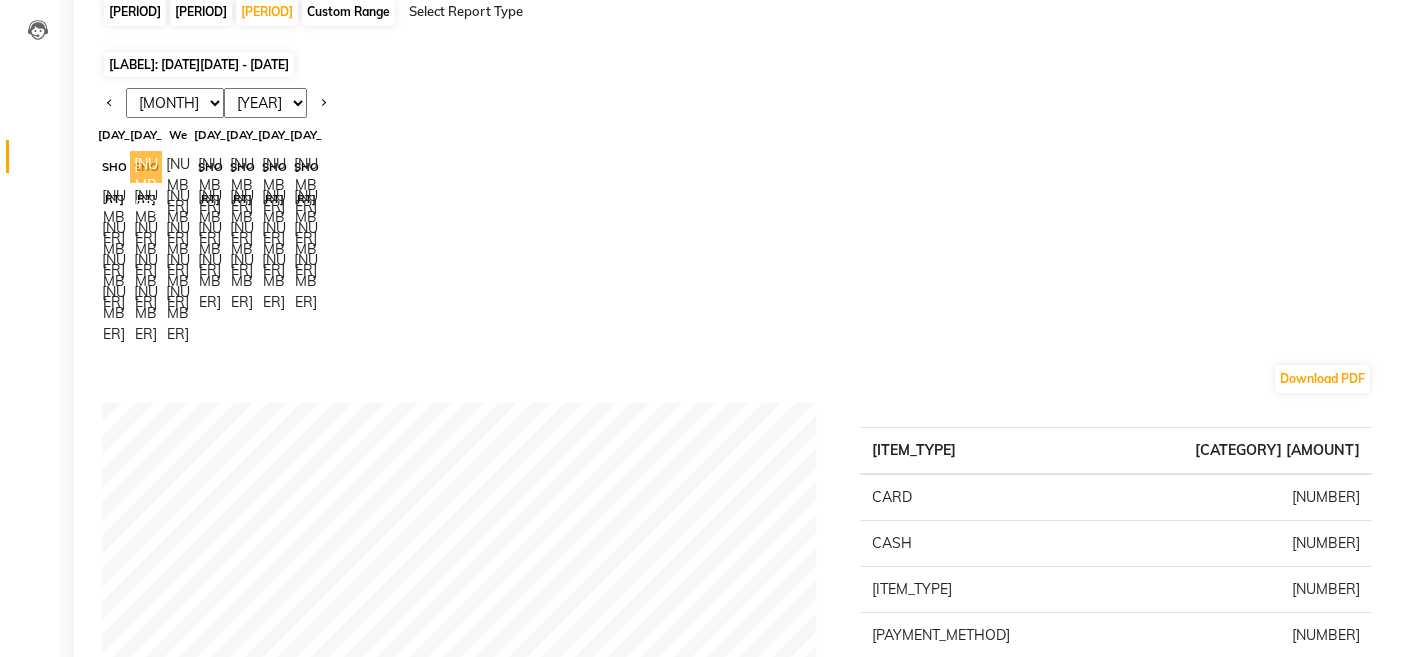 click on "[NUMBER]" at bounding box center (146, 167) 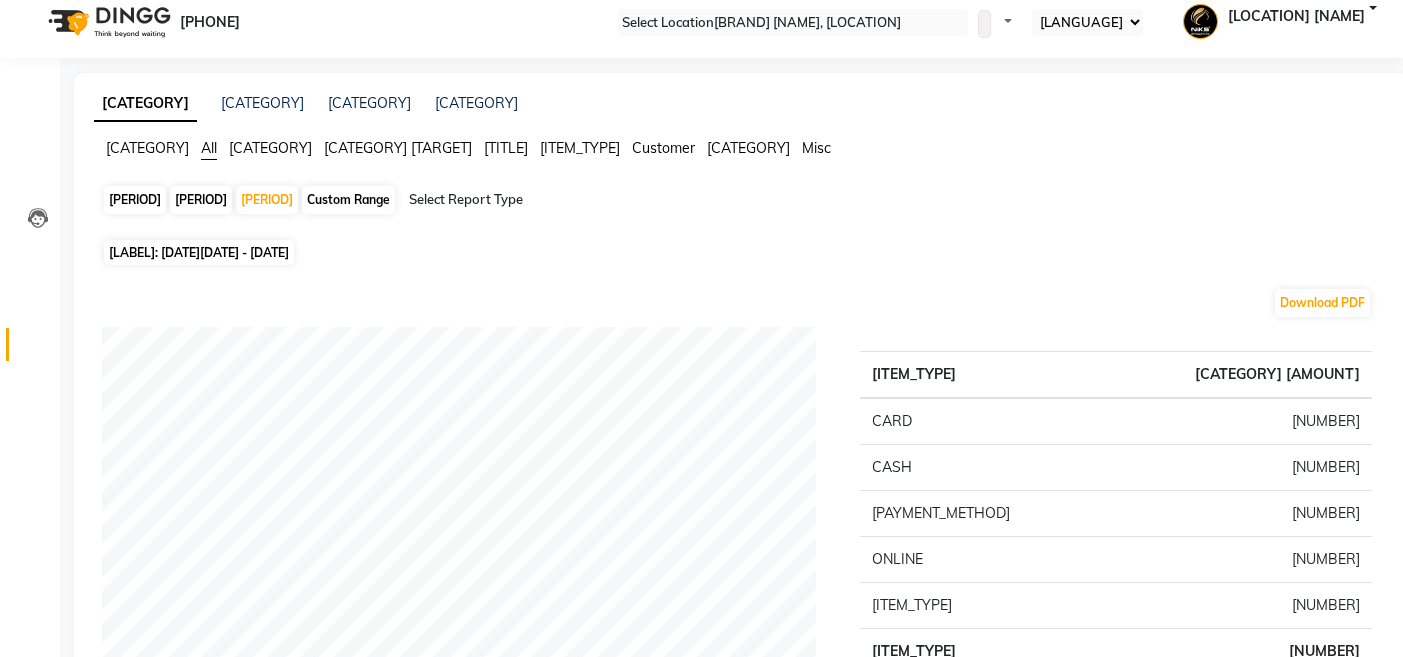 scroll, scrollTop: 0, scrollLeft: 0, axis: both 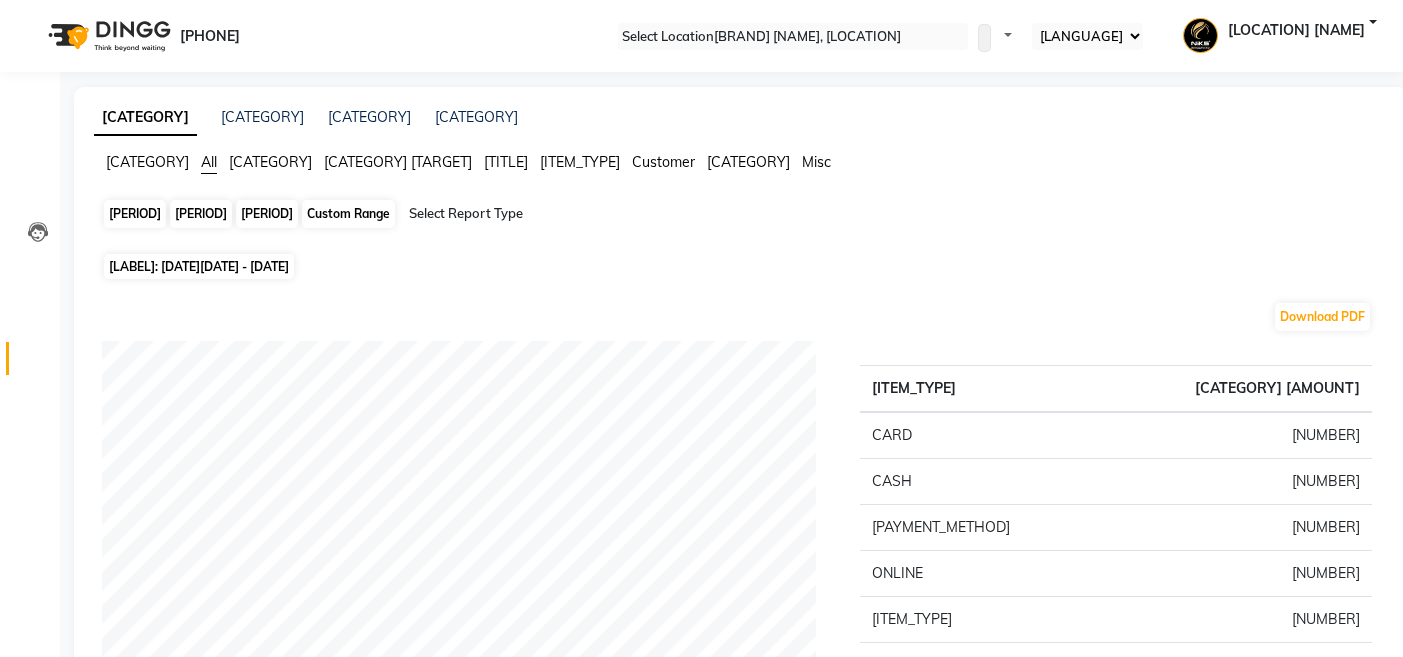 click on "[PERIOD]" at bounding box center [267, 214] 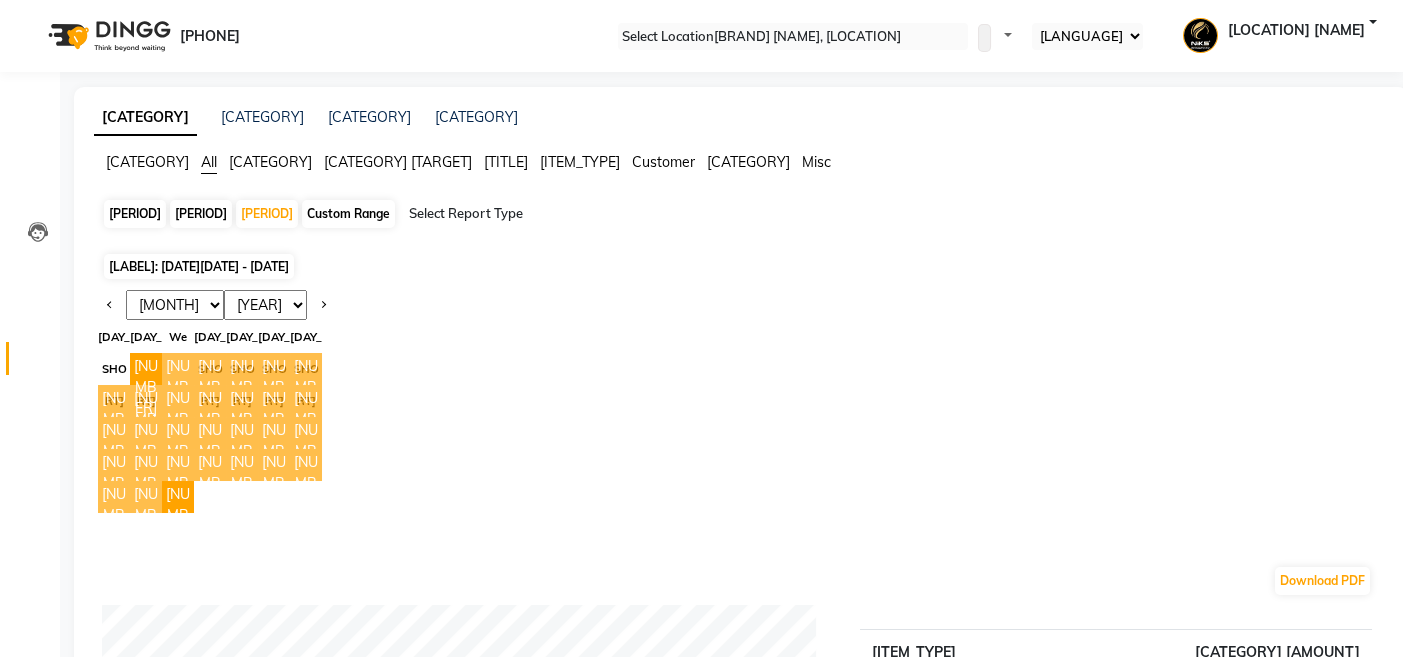 click on "[YEAR] [YEAR] [YEAR] [YEAR] [YEAR] [YEAR] [YEAR] [YEAR] [YEAR] [YEAR] [YEAR] [YEAR] [YEAR] [YEAR] [YEAR] [YEAR] [YEAR] [YEAR] [YEAR] [YEAR] [YEAR]" at bounding box center (265, 305) 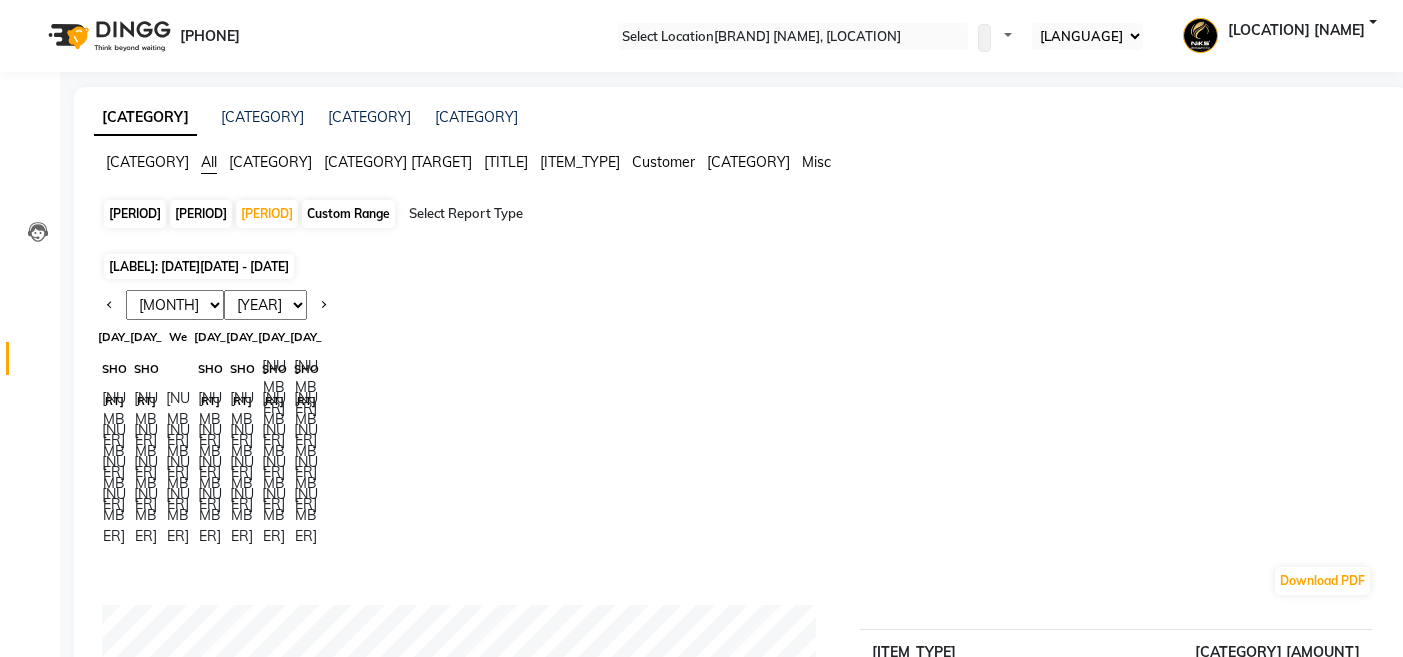 click on "[MONTH] [MONTH] [MONTH] [MONTH] [MONTH] [MONTH] [MONTH] [MONTH] [MONTH] [MONTH] [MONTH] [MONTH]" at bounding box center [175, 305] 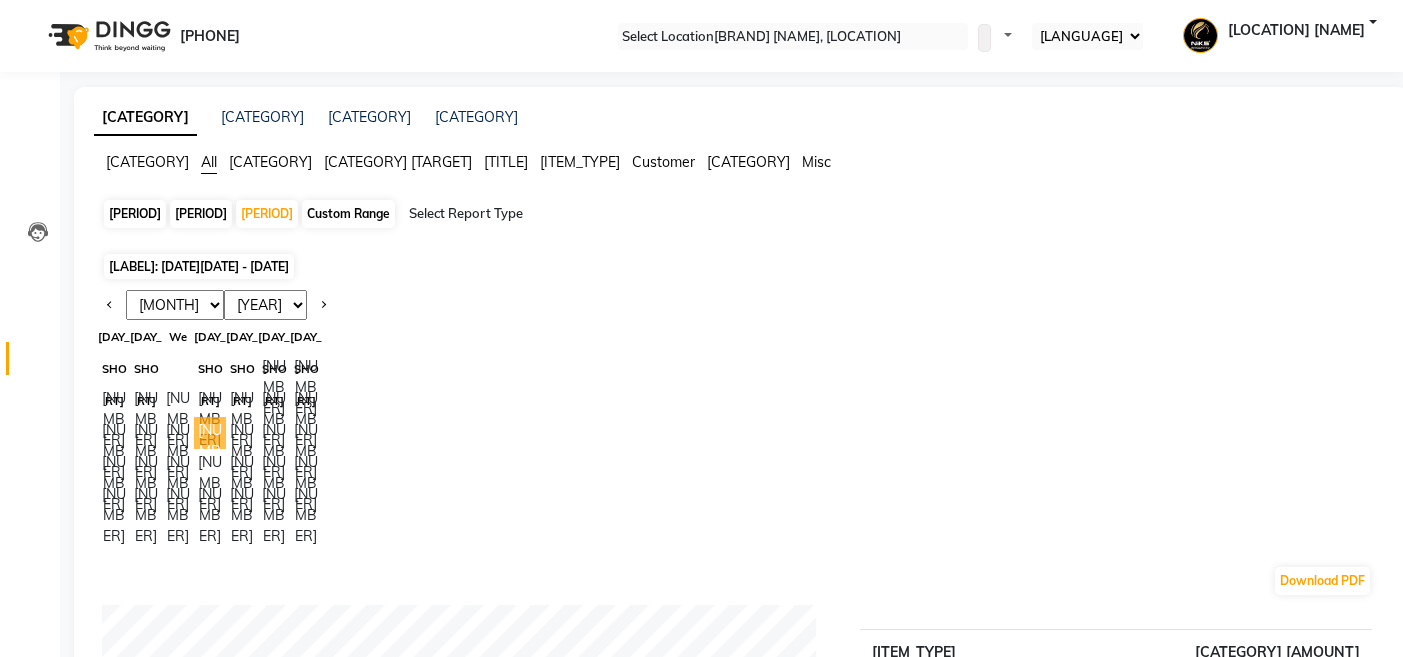 select on "[NUMBER]" 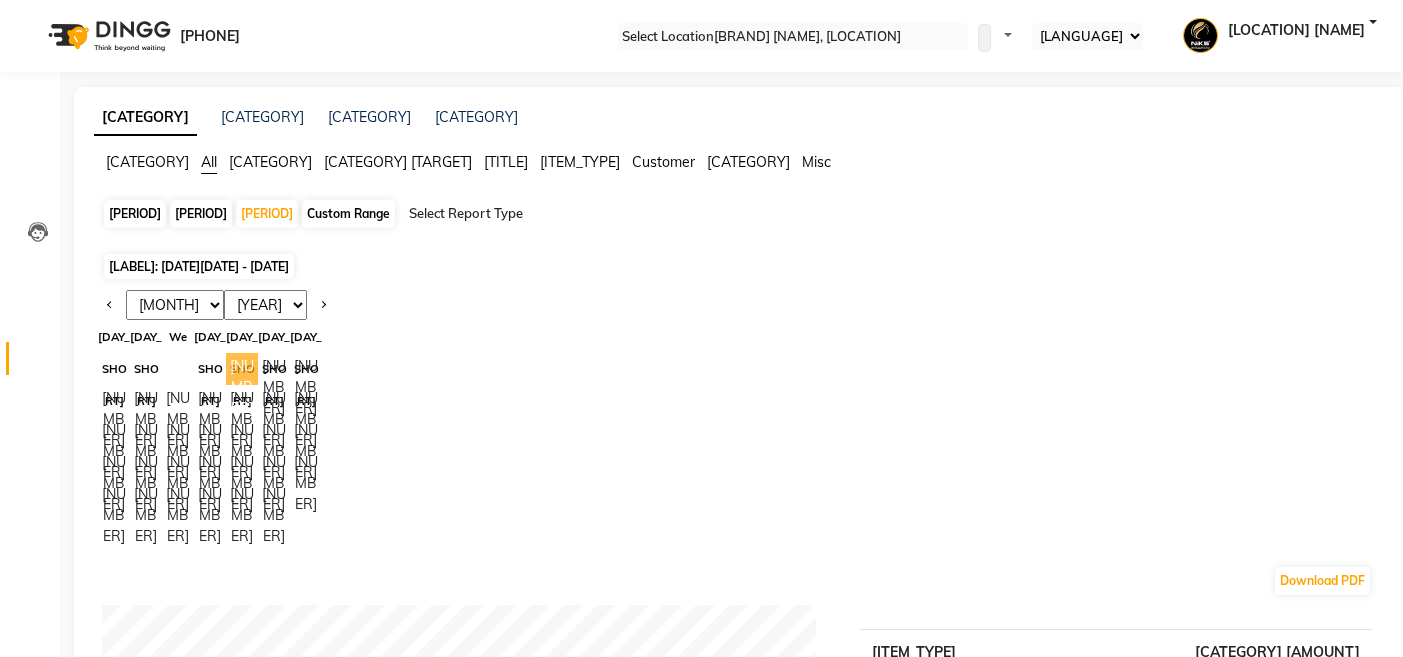 click on "[NUMBER]" at bounding box center [242, 369] 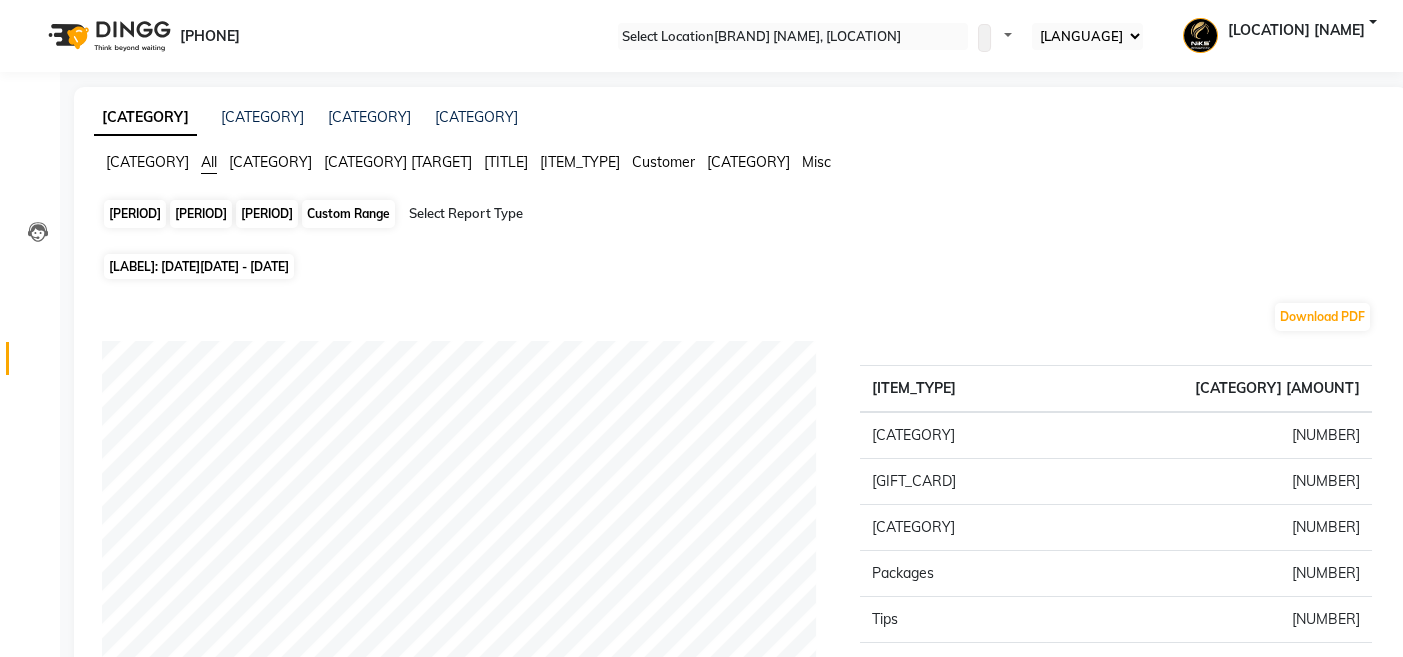 click on "[PERIOD]" at bounding box center [267, 214] 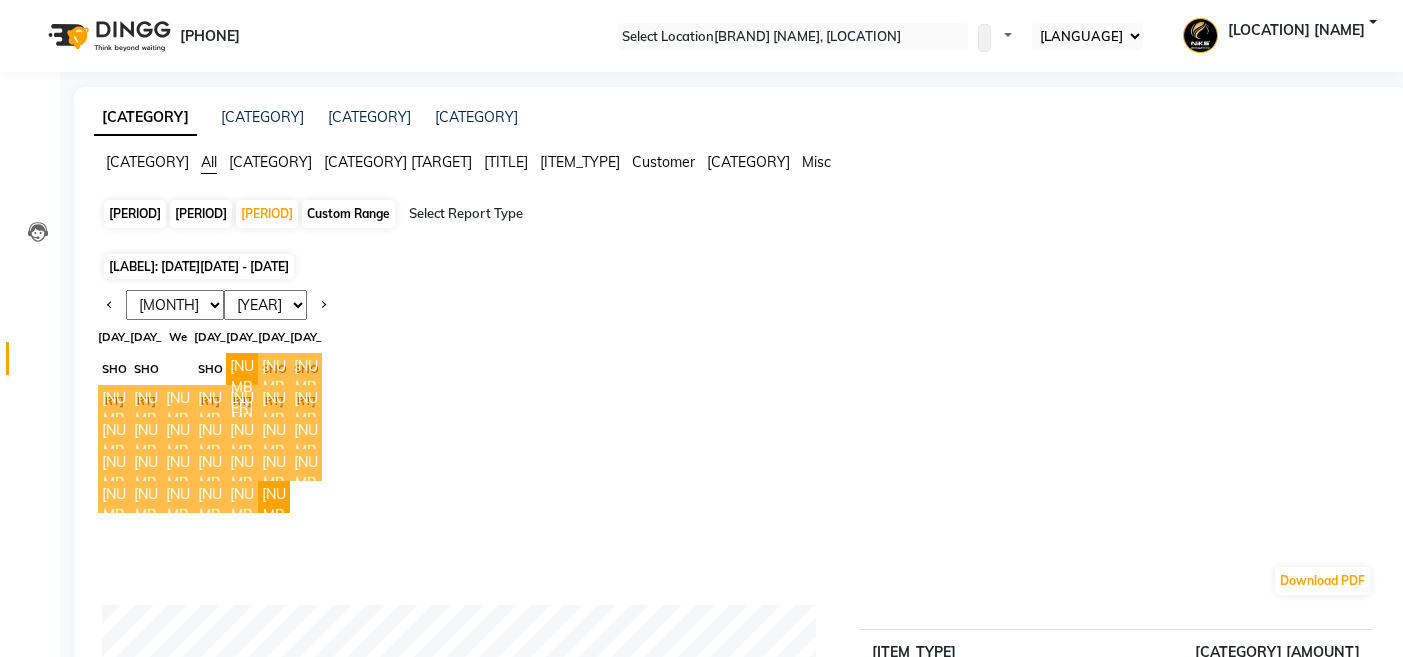 click on "[YEAR] [YEAR] [YEAR] [YEAR] [YEAR] [YEAR] [YEAR] [YEAR] [YEAR] [YEAR] [YEAR] [YEAR] [YEAR] [YEAR] [YEAR] [YEAR] [YEAR] [YEAR] [YEAR]" at bounding box center (265, 305) 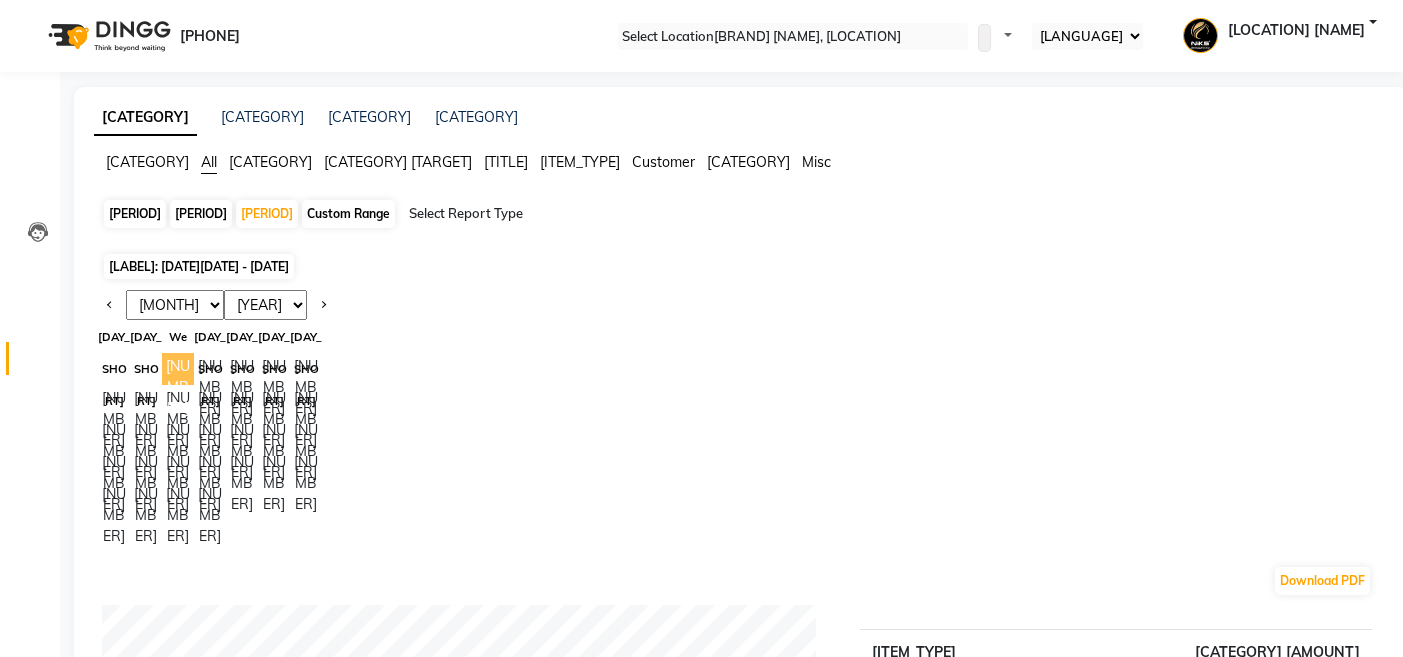 click on "[NUMBER]" at bounding box center (178, 369) 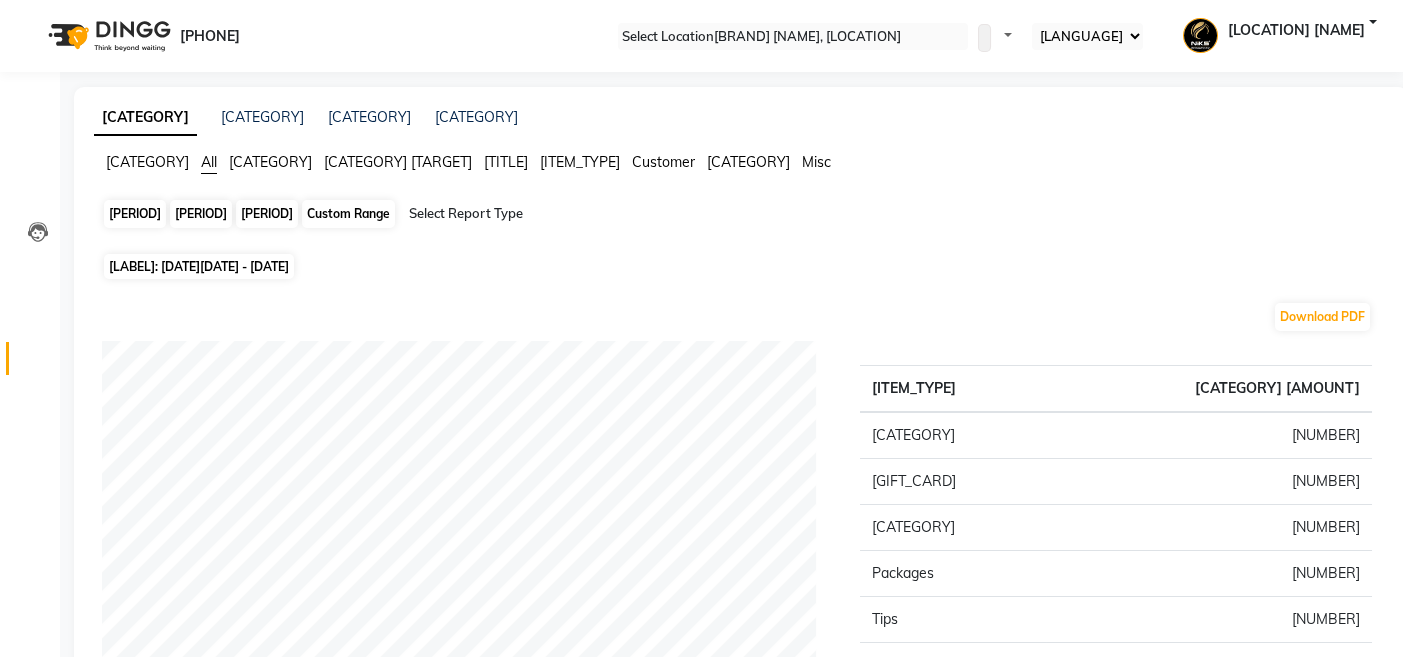 click on "[PERIOD]" at bounding box center [267, 214] 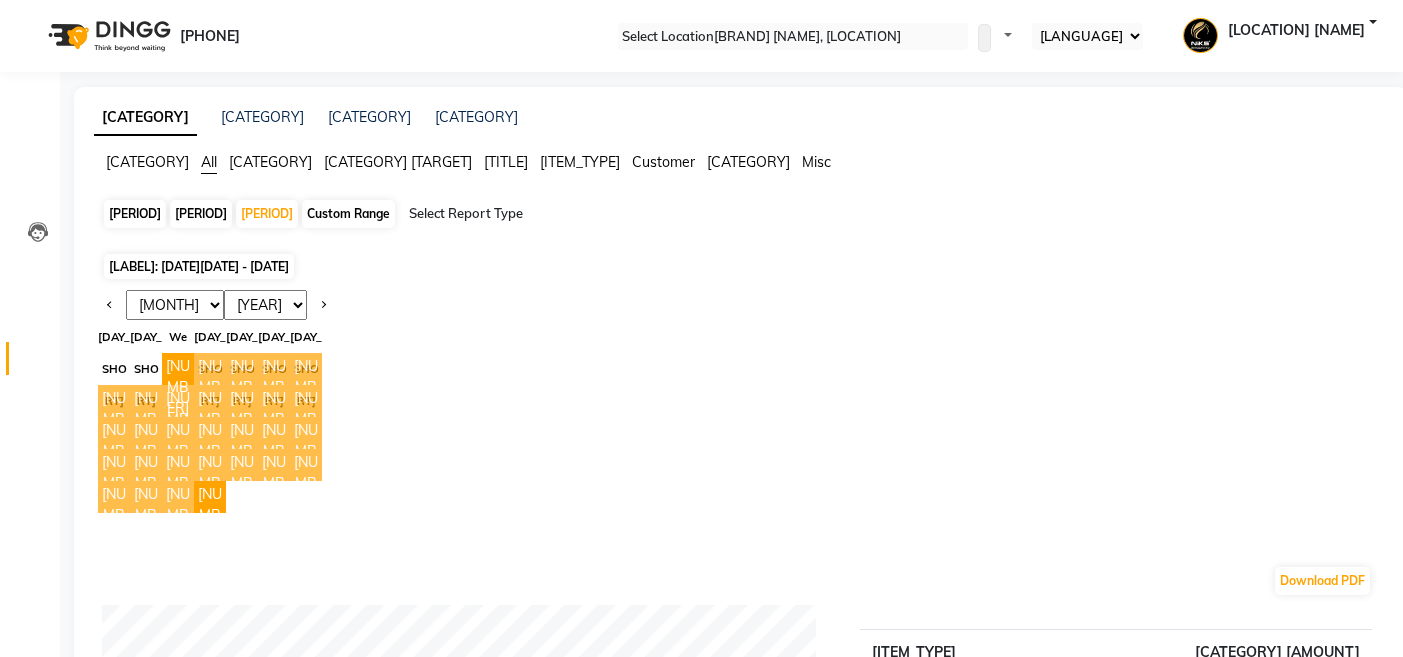 click on "[YEAR] [YEAR] [YEAR] [YEAR] [YEAR] [YEAR] [YEAR] [YEAR] [YEAR] [YEAR] [YEAR] [YEAR] [YEAR] [YEAR] [YEAR] [YEAR] [YEAR] [YEAR] [YEAR]" at bounding box center [265, 305] 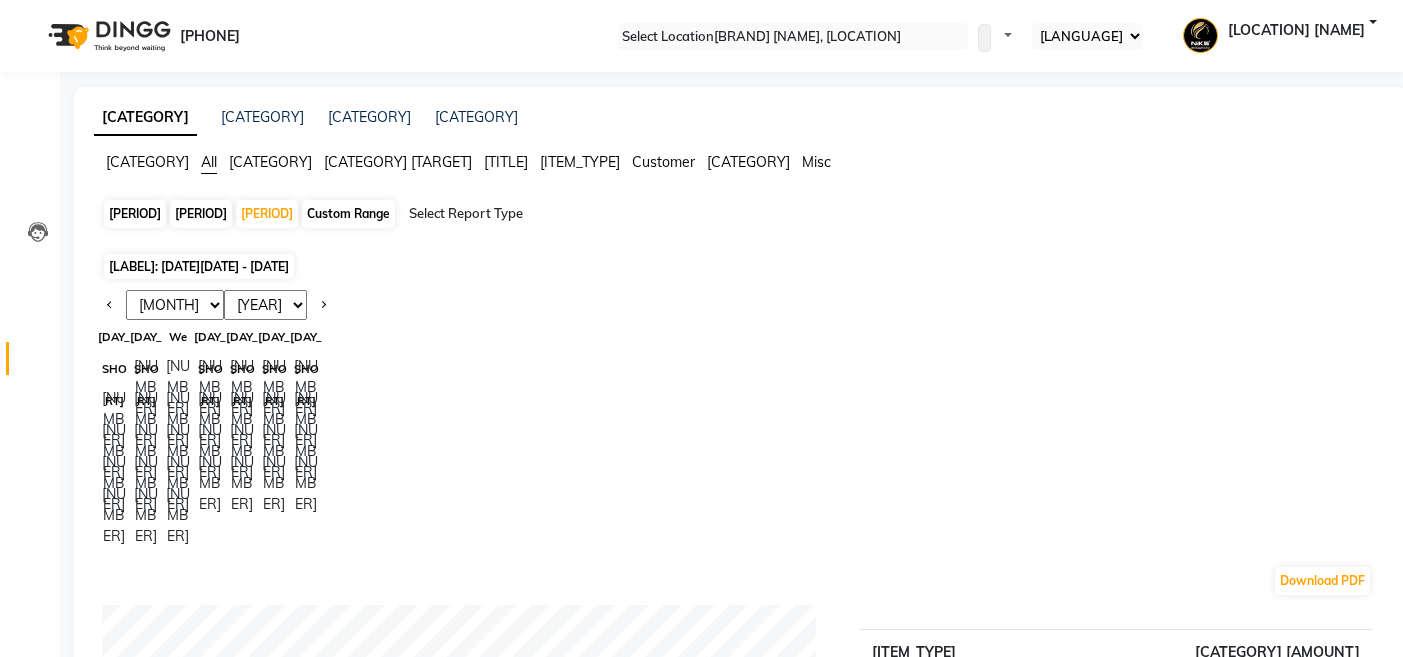 click on "[MONTH] [MONTH] [MONTH] [MONTH] [MONTH] [MONTH] [MONTH] [MONTH] [MONTH] [MONTH] [MONTH] [MONTH]" at bounding box center [175, 305] 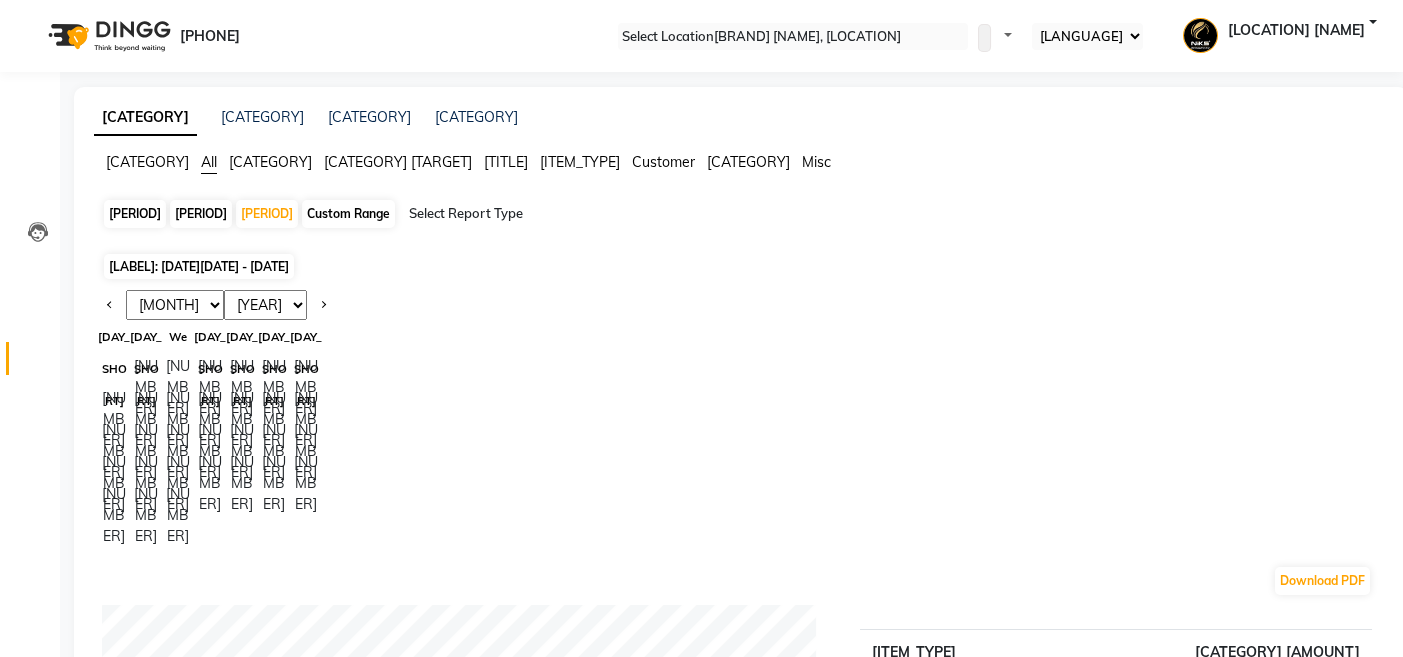 select on "[NUMBER]" 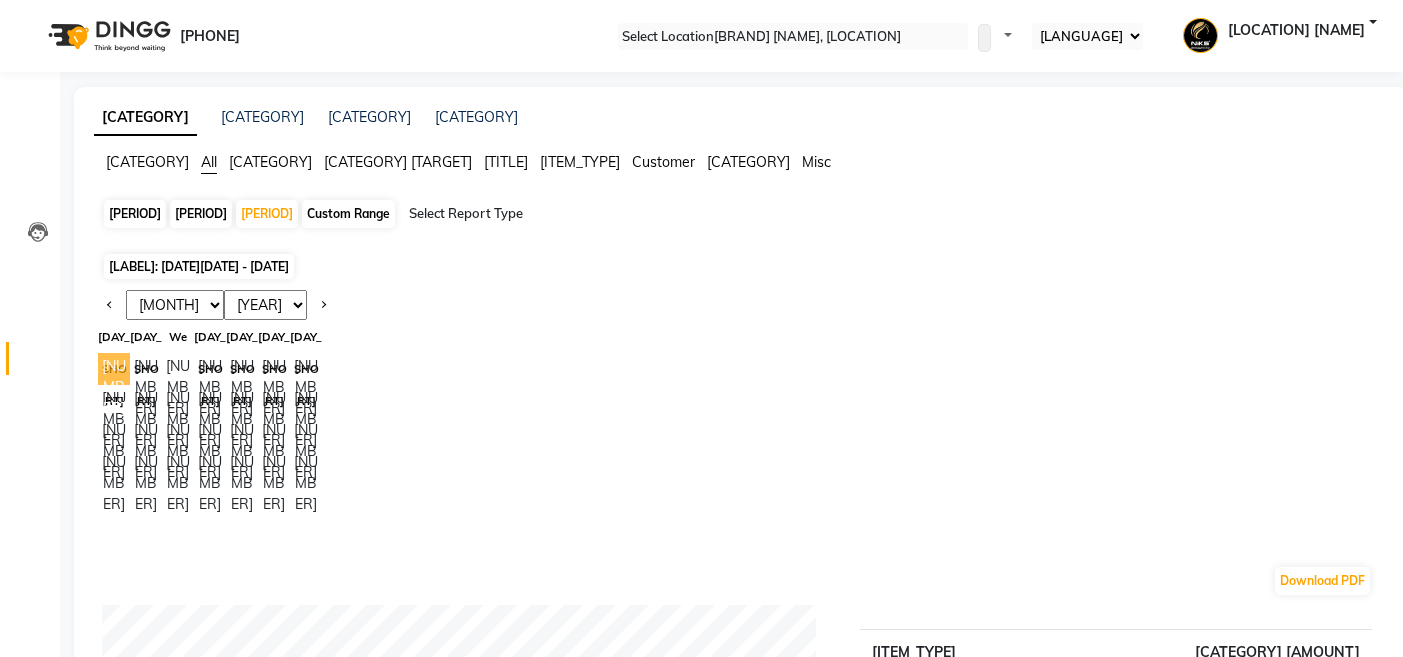 click on "[NUMBER]" at bounding box center (114, 369) 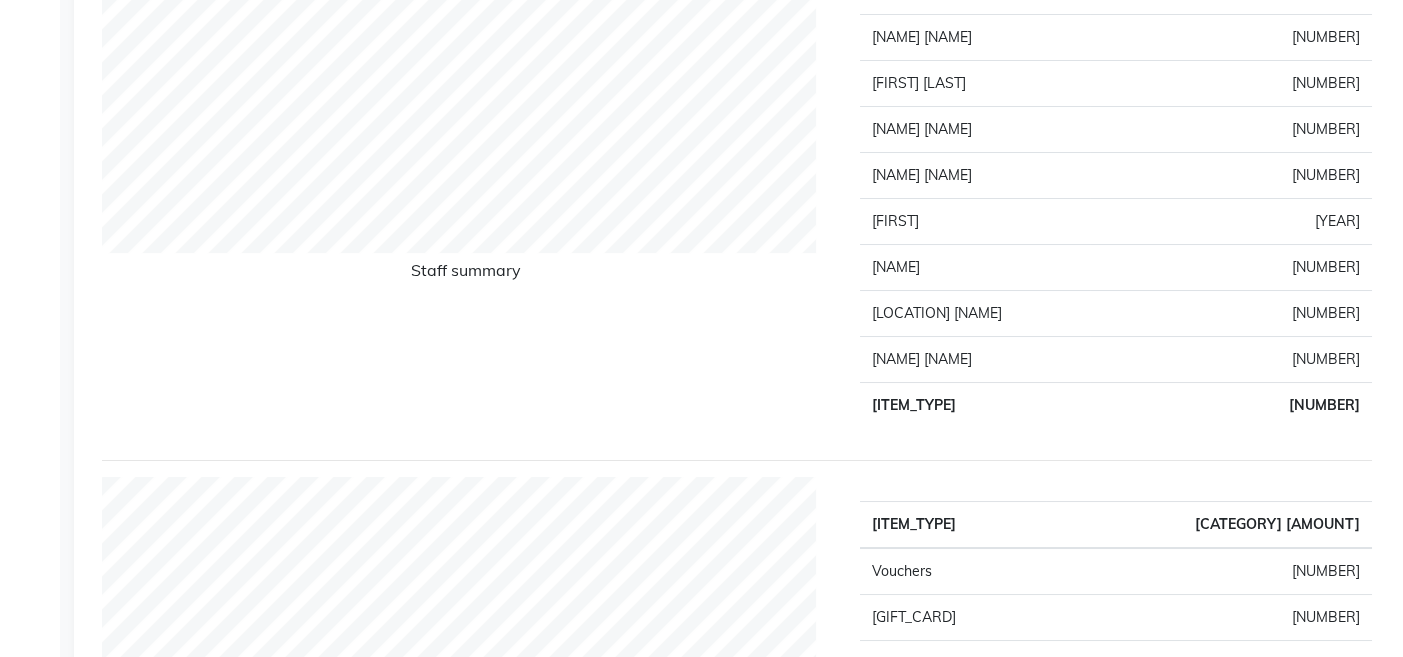 scroll, scrollTop: 849, scrollLeft: 0, axis: vertical 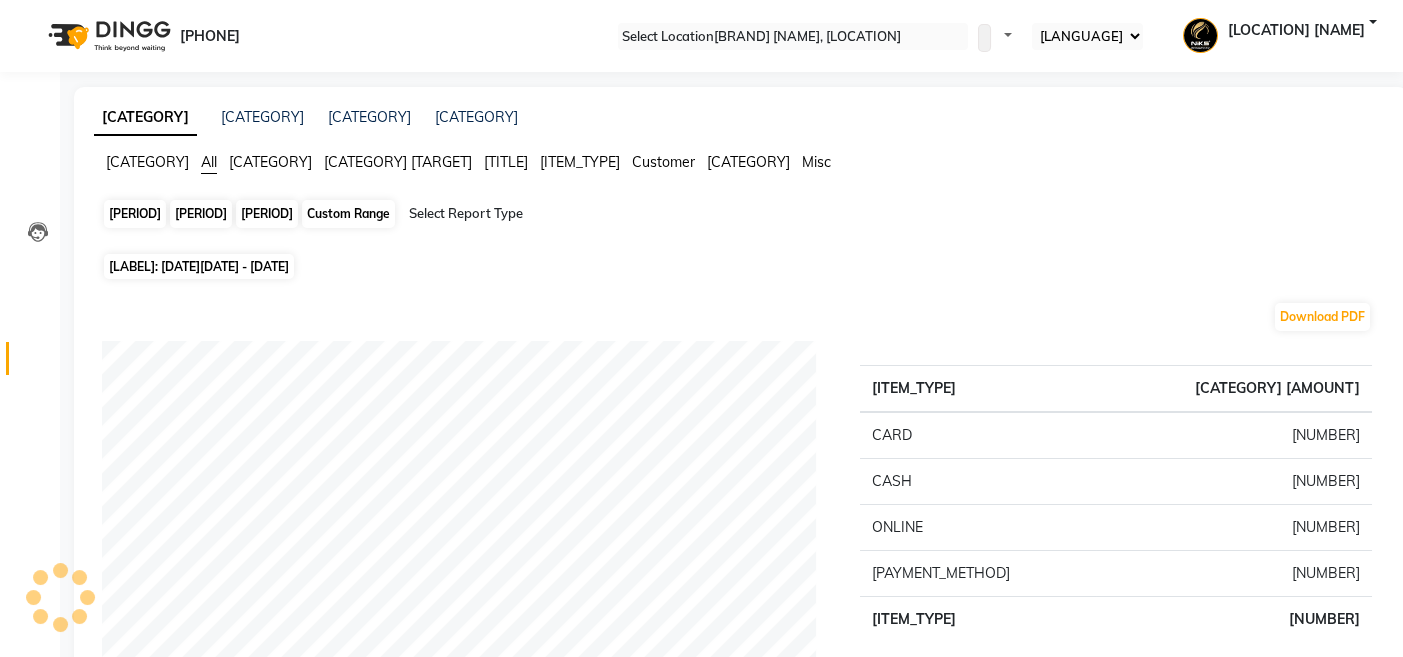 click on "[PERIOD]" at bounding box center (267, 214) 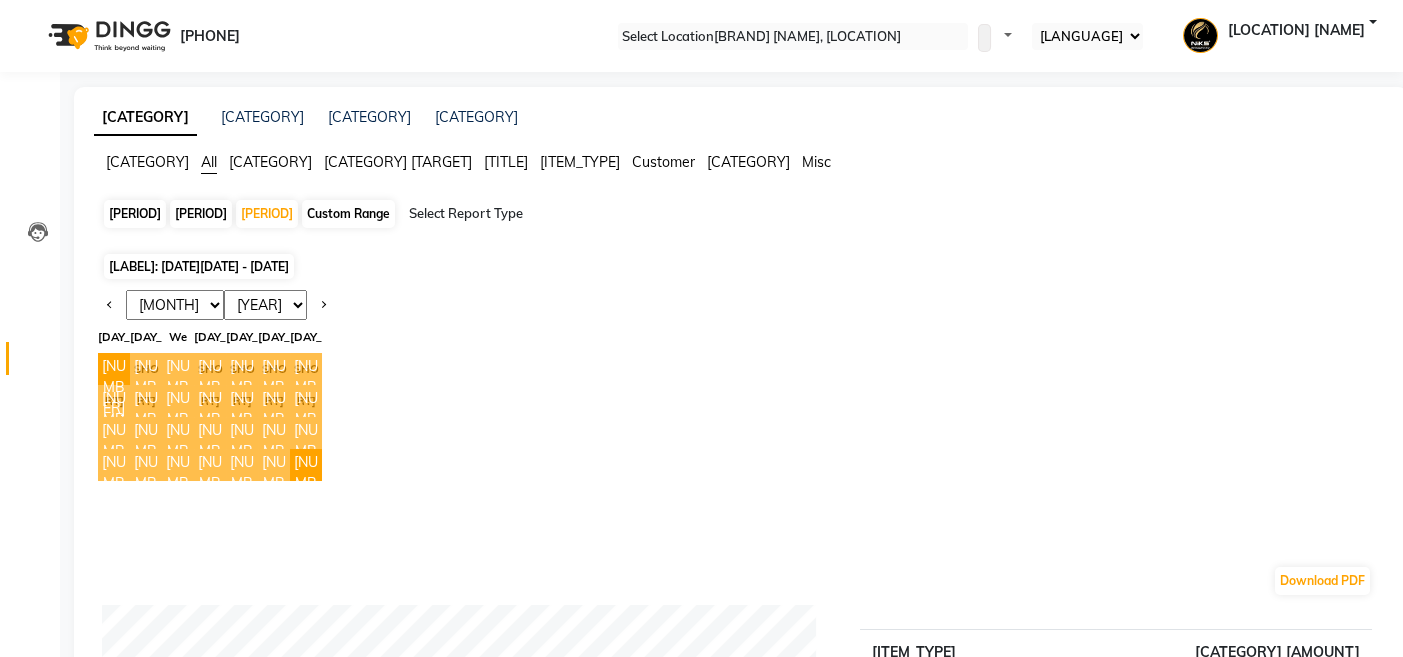 click on "[MONTH] [MONTH] [MONTH] [MONTH] [MONTH] [MONTH] [MONTH] [MONTH] [MONTH] [MONTH] [MONTH] [MONTH]" at bounding box center [175, 305] 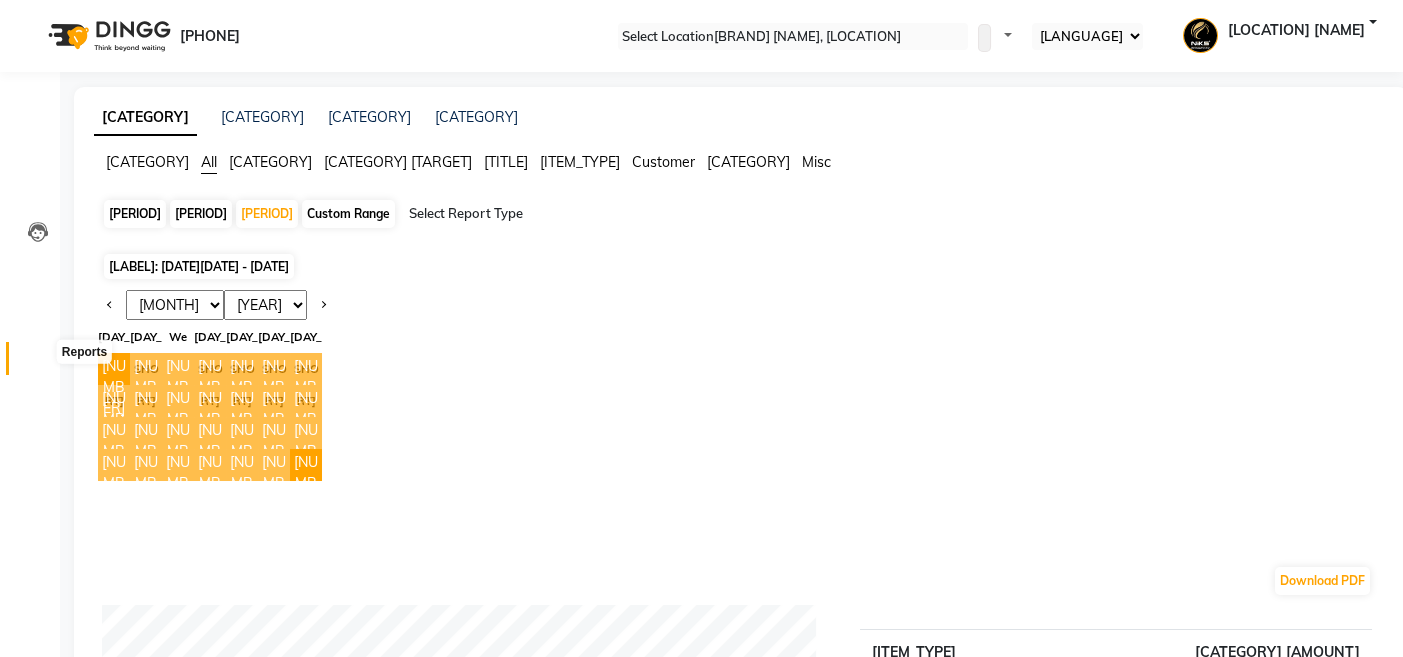 click at bounding box center [38, 363] 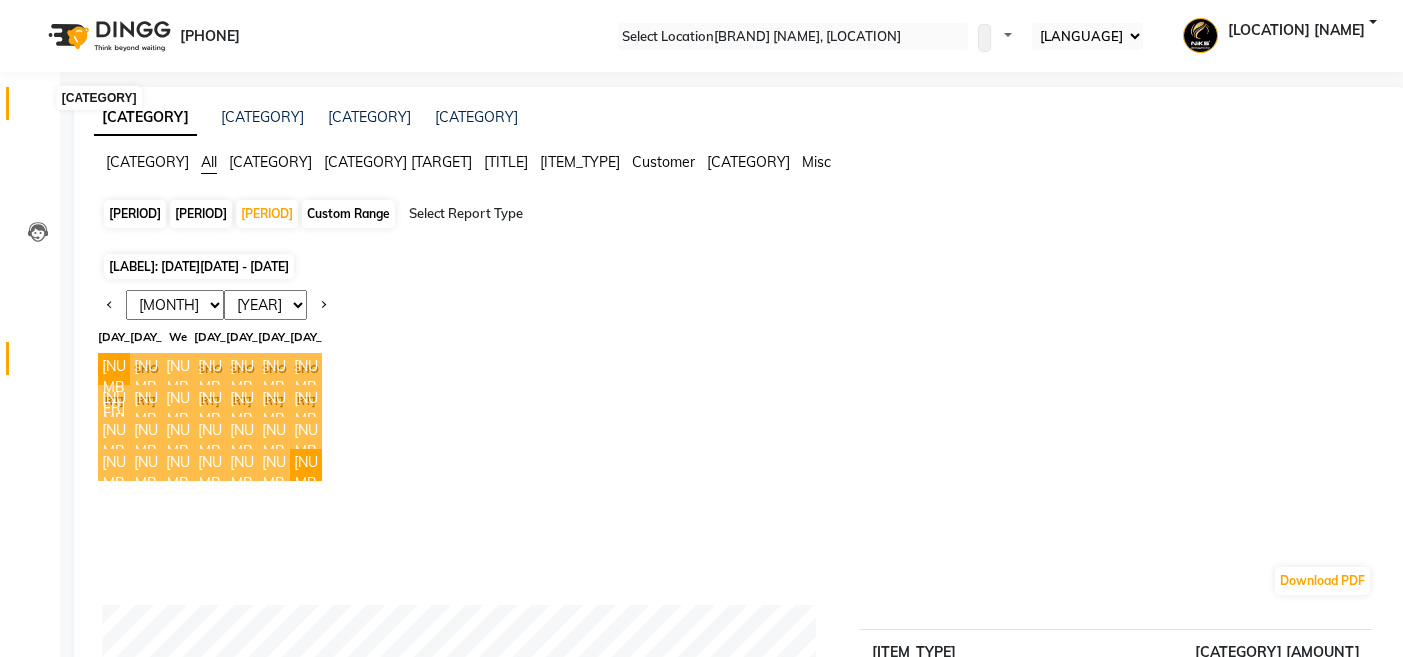 click at bounding box center [37, 108] 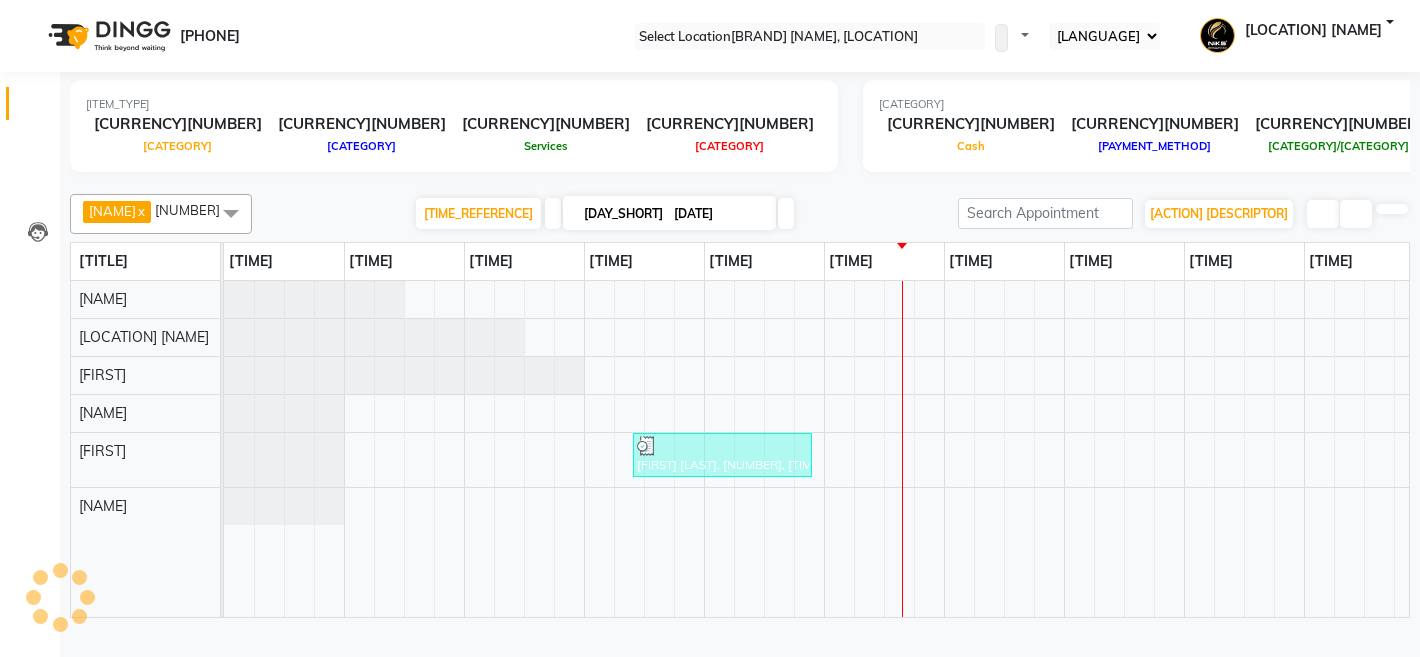 scroll, scrollTop: 0, scrollLeft: 0, axis: both 